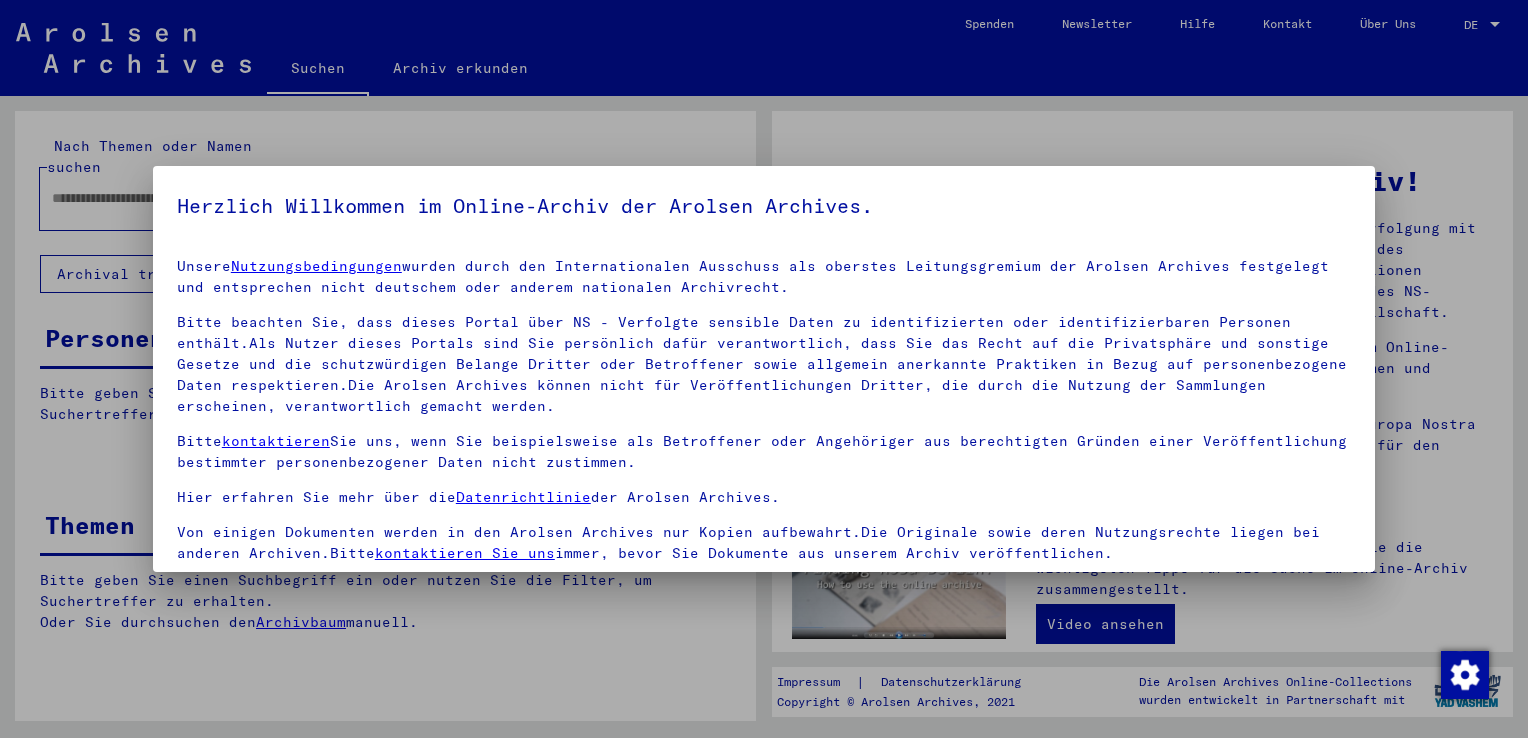 scroll, scrollTop: 0, scrollLeft: 0, axis: both 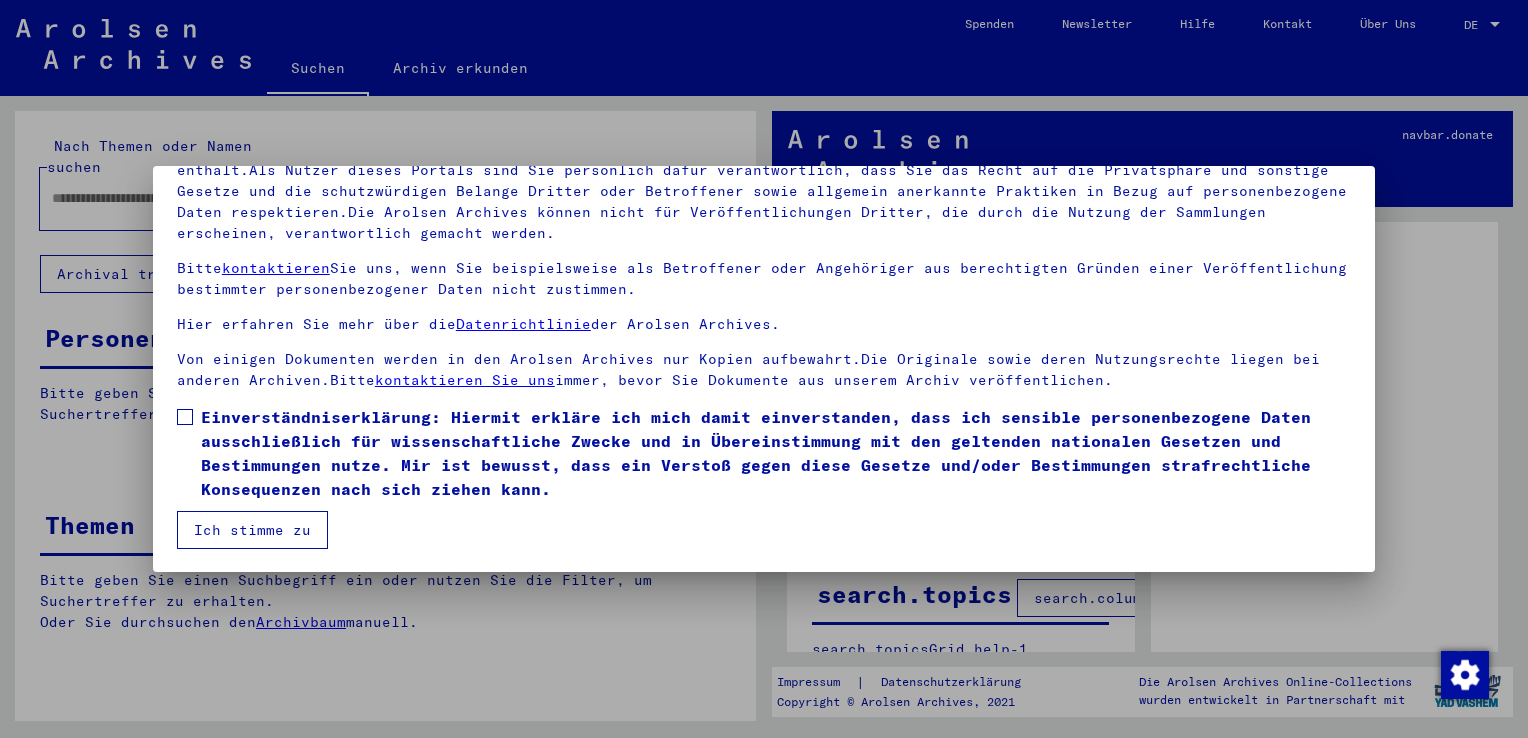 click on "Ich stimme zu" at bounding box center (252, 530) 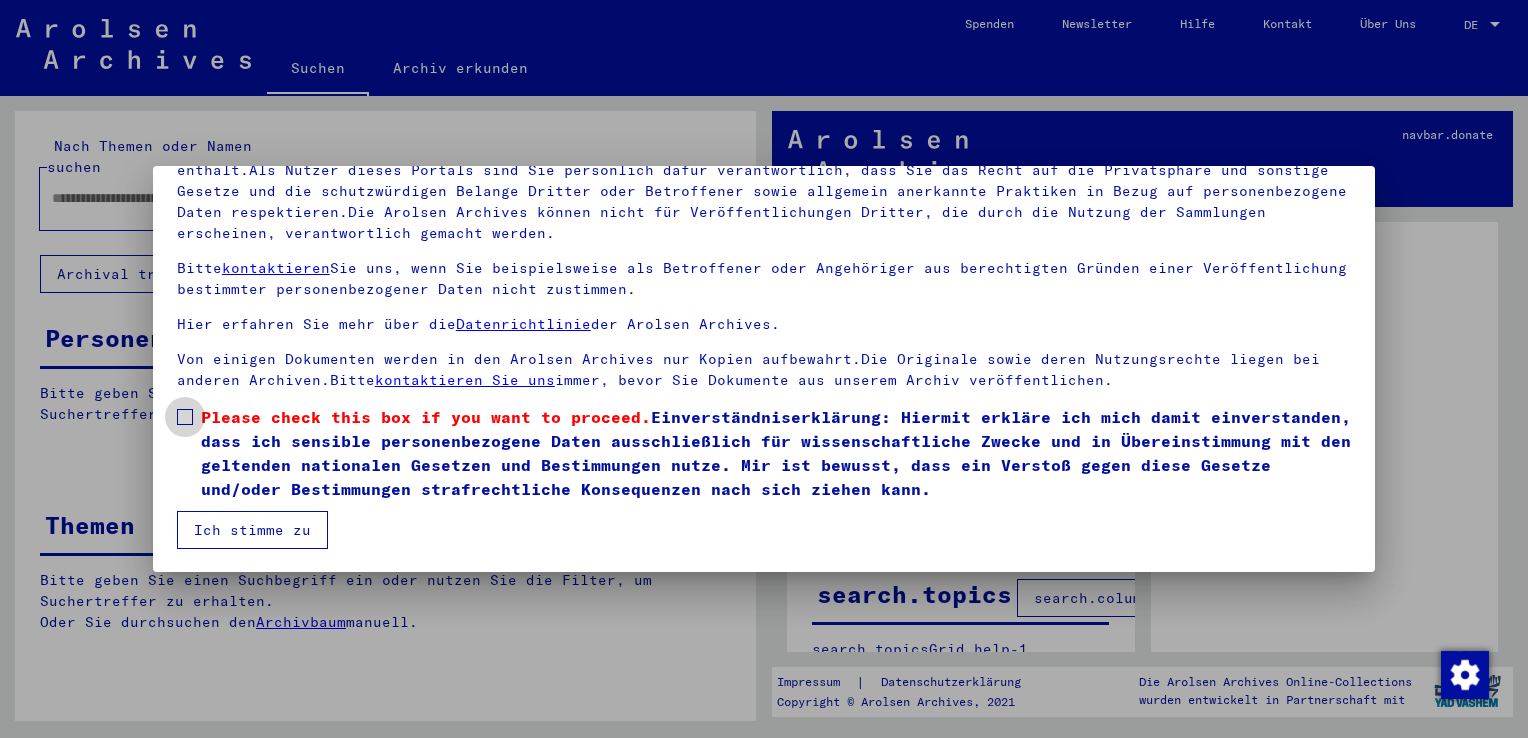 click at bounding box center (185, 417) 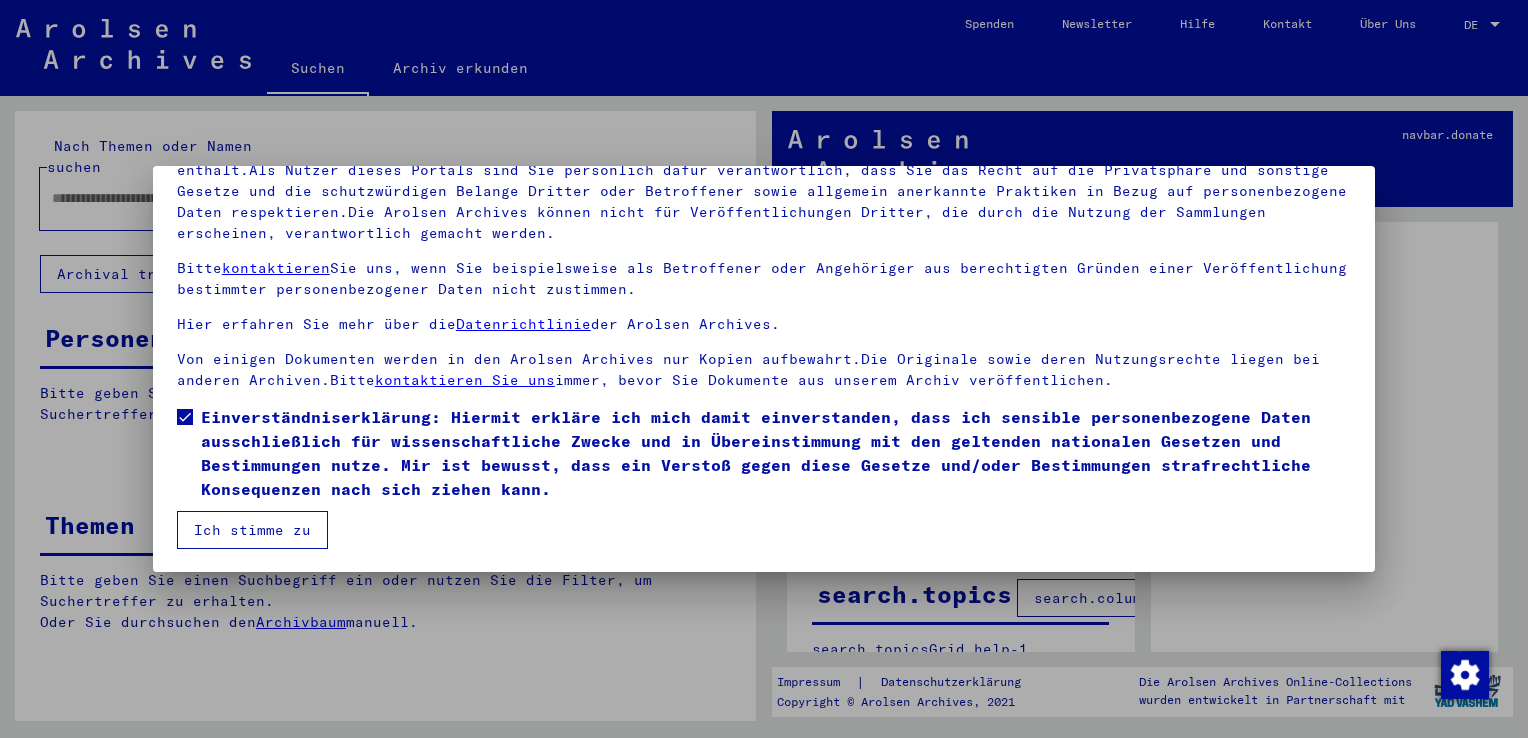 click on "Ich stimme zu" at bounding box center [252, 530] 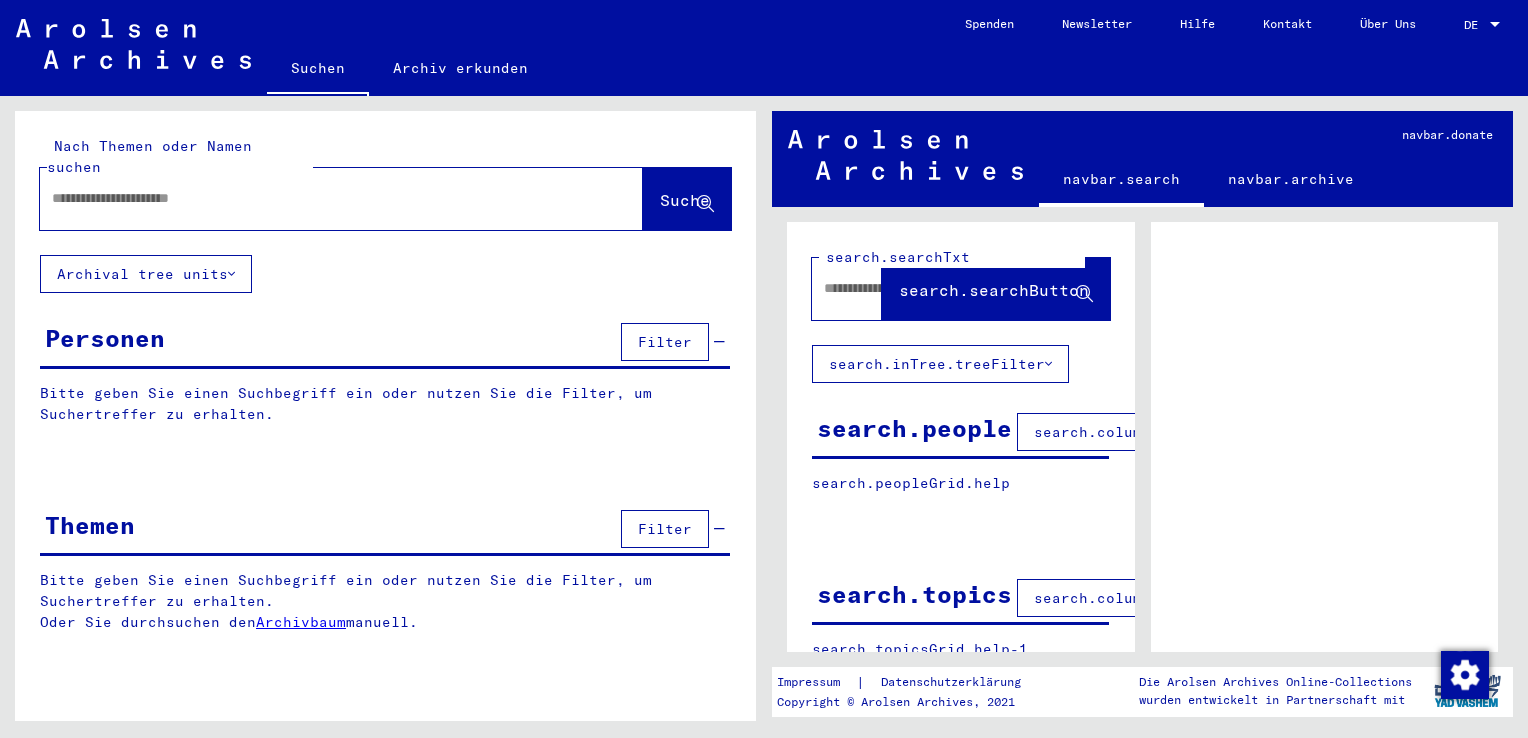 click at bounding box center (323, 198) 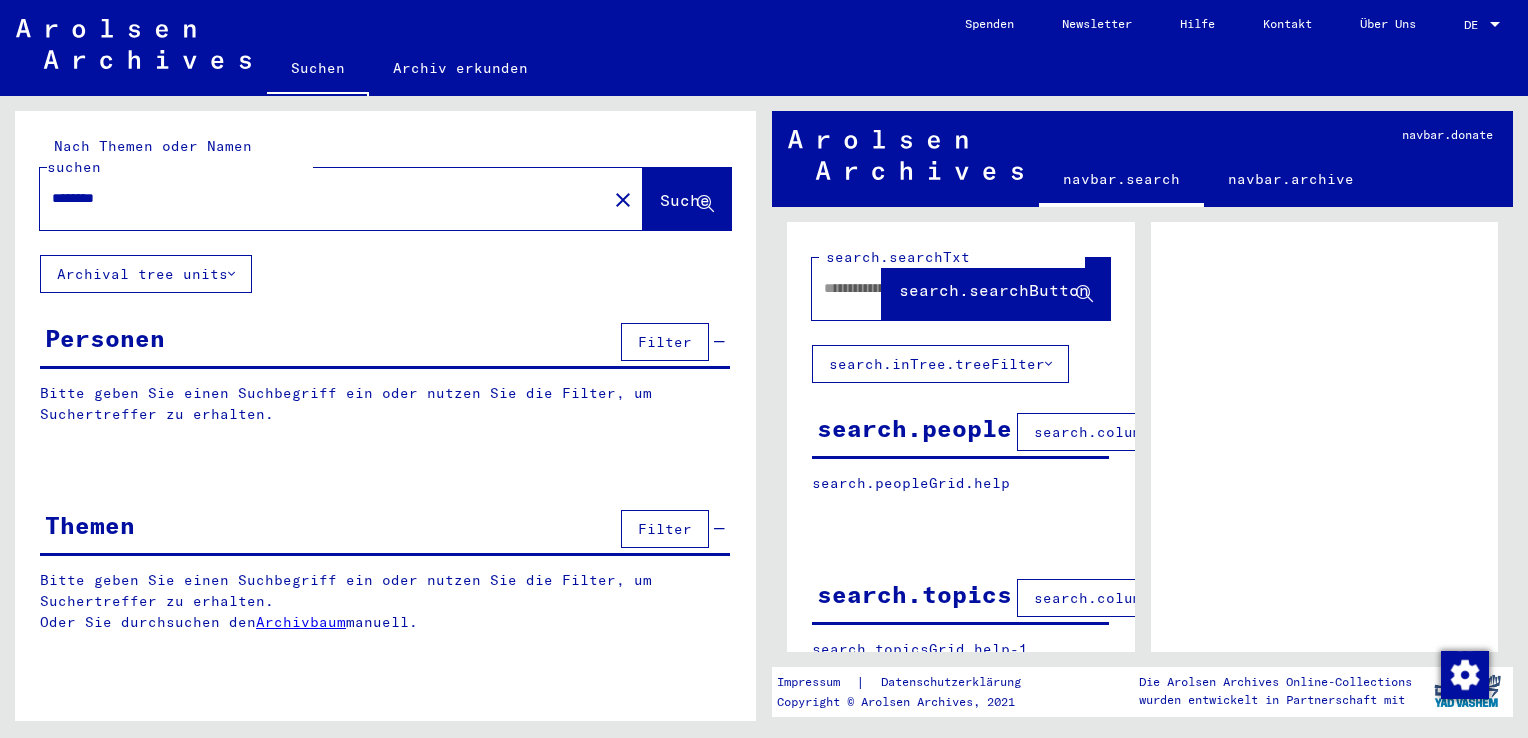 click on "Suche" 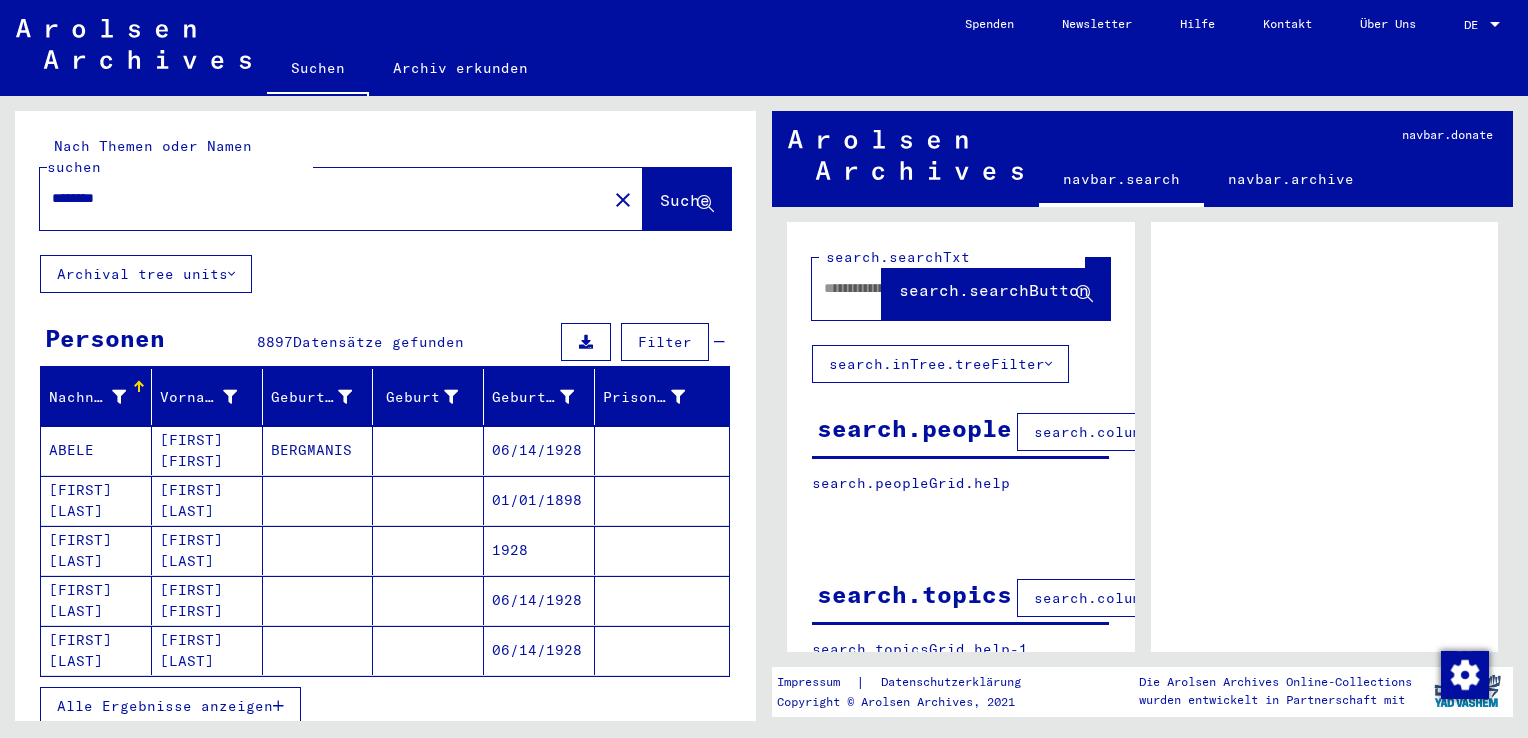 click on "********" at bounding box center (323, 198) 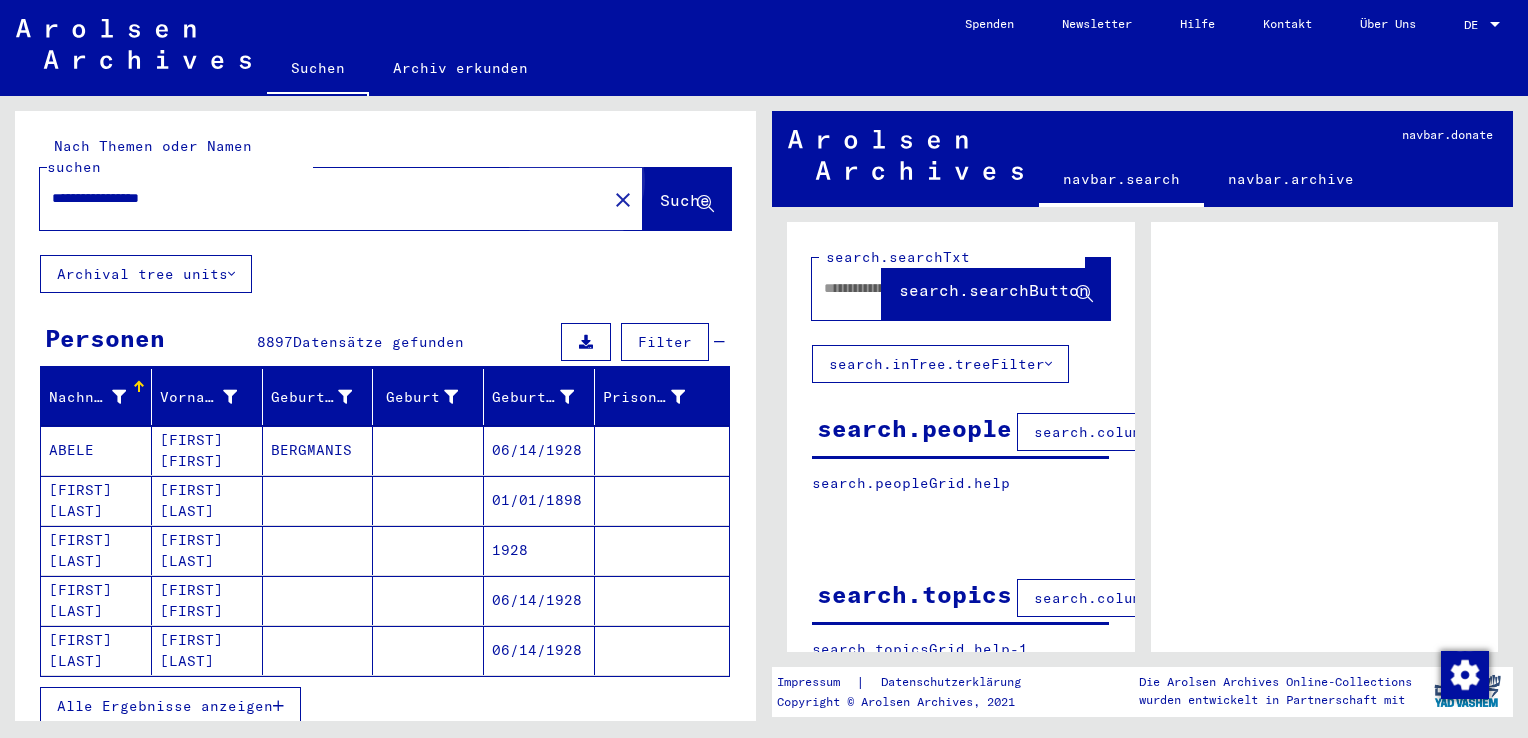 click on "Suche" 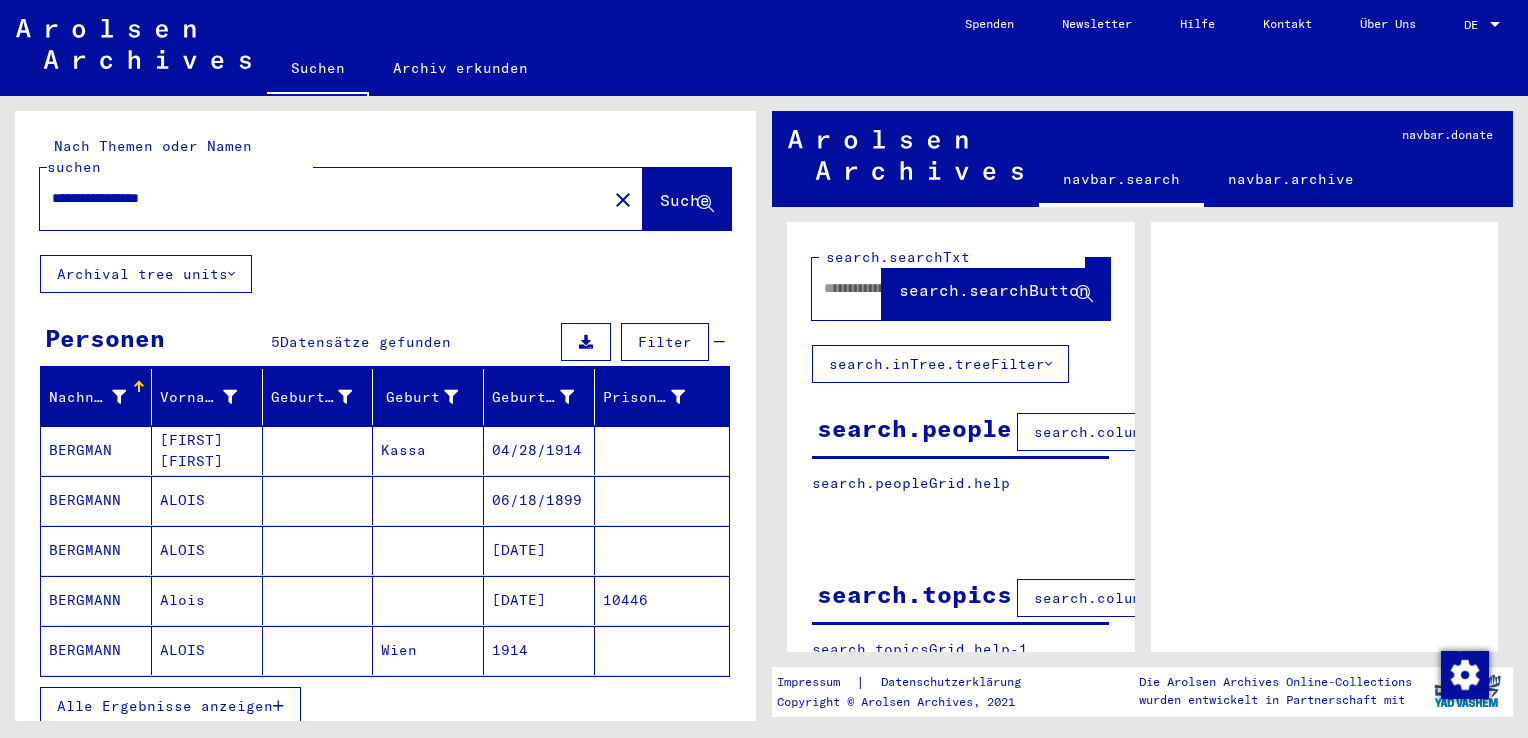 click on "[DATE]" at bounding box center (539, 600) 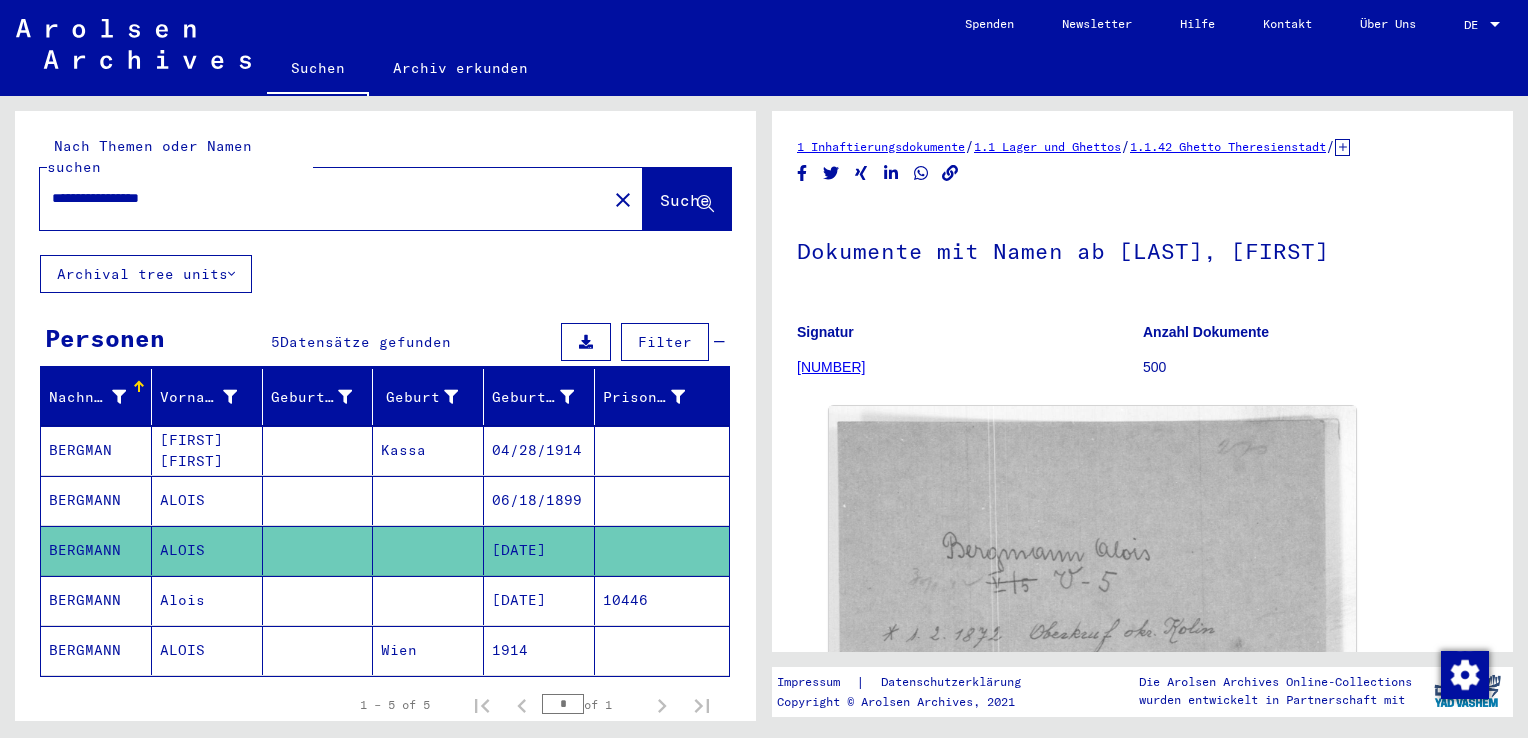 scroll, scrollTop: 0, scrollLeft: 0, axis: both 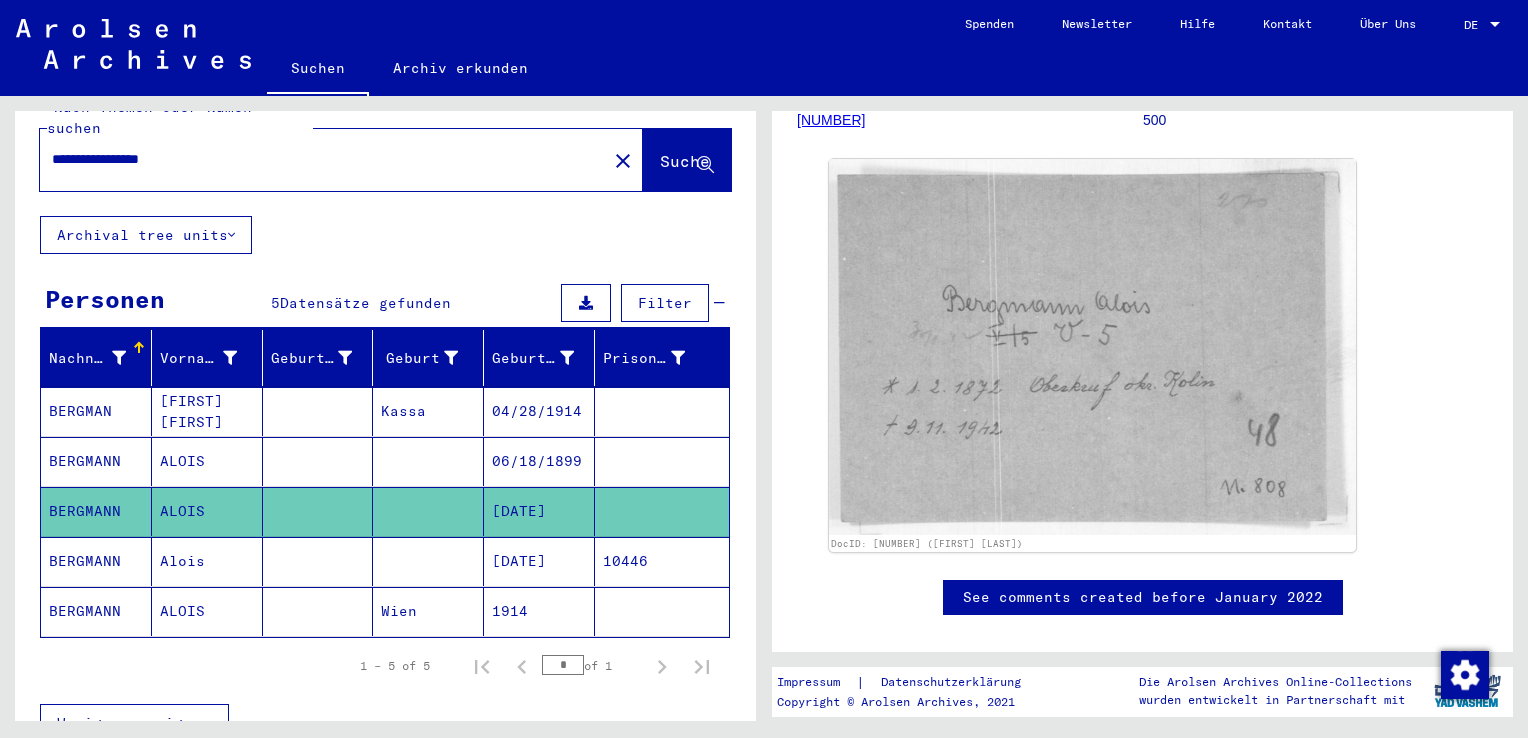 click on "06/18/1899" at bounding box center (539, 511) 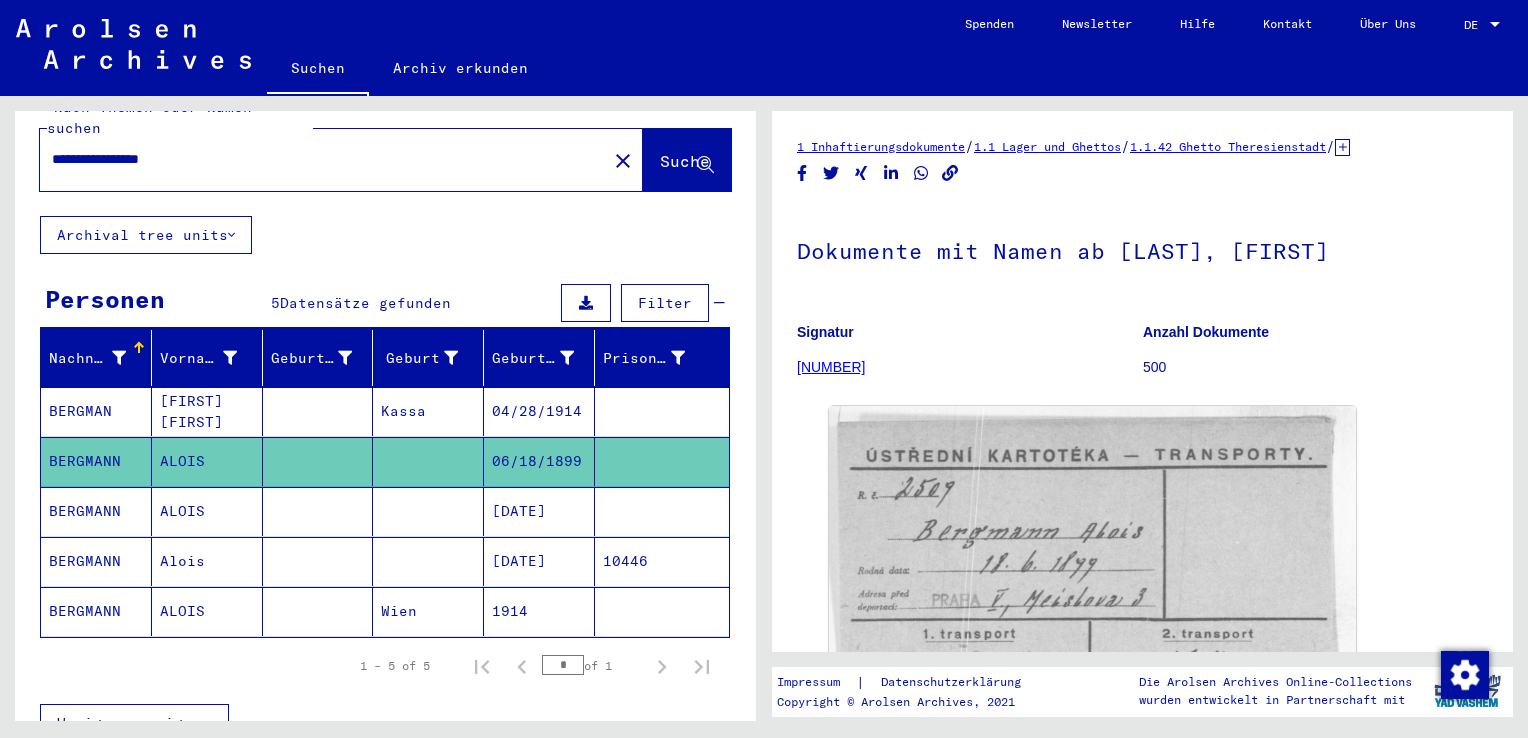 scroll, scrollTop: 0, scrollLeft: 0, axis: both 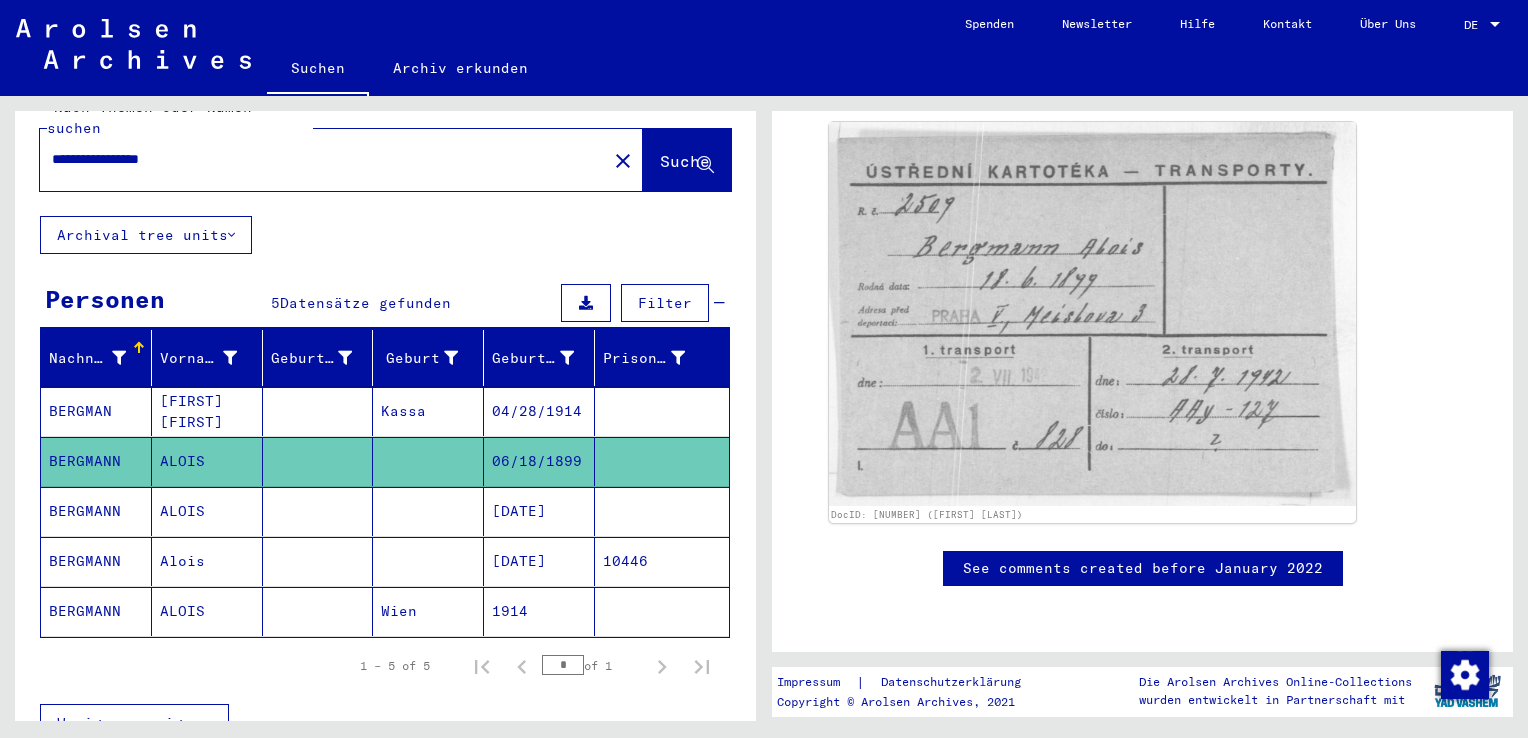 click on "[DATE]" at bounding box center (539, 561) 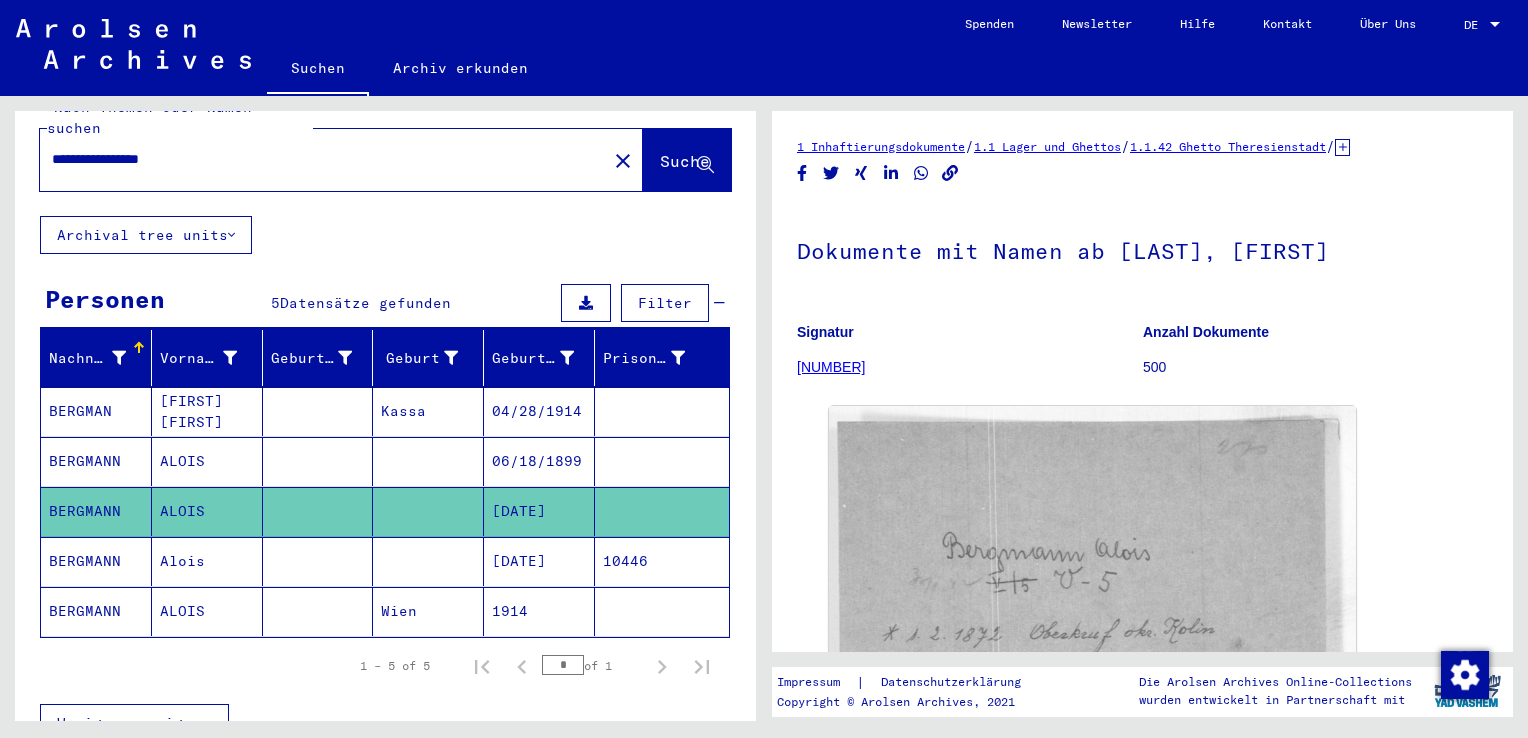 scroll, scrollTop: 0, scrollLeft: 0, axis: both 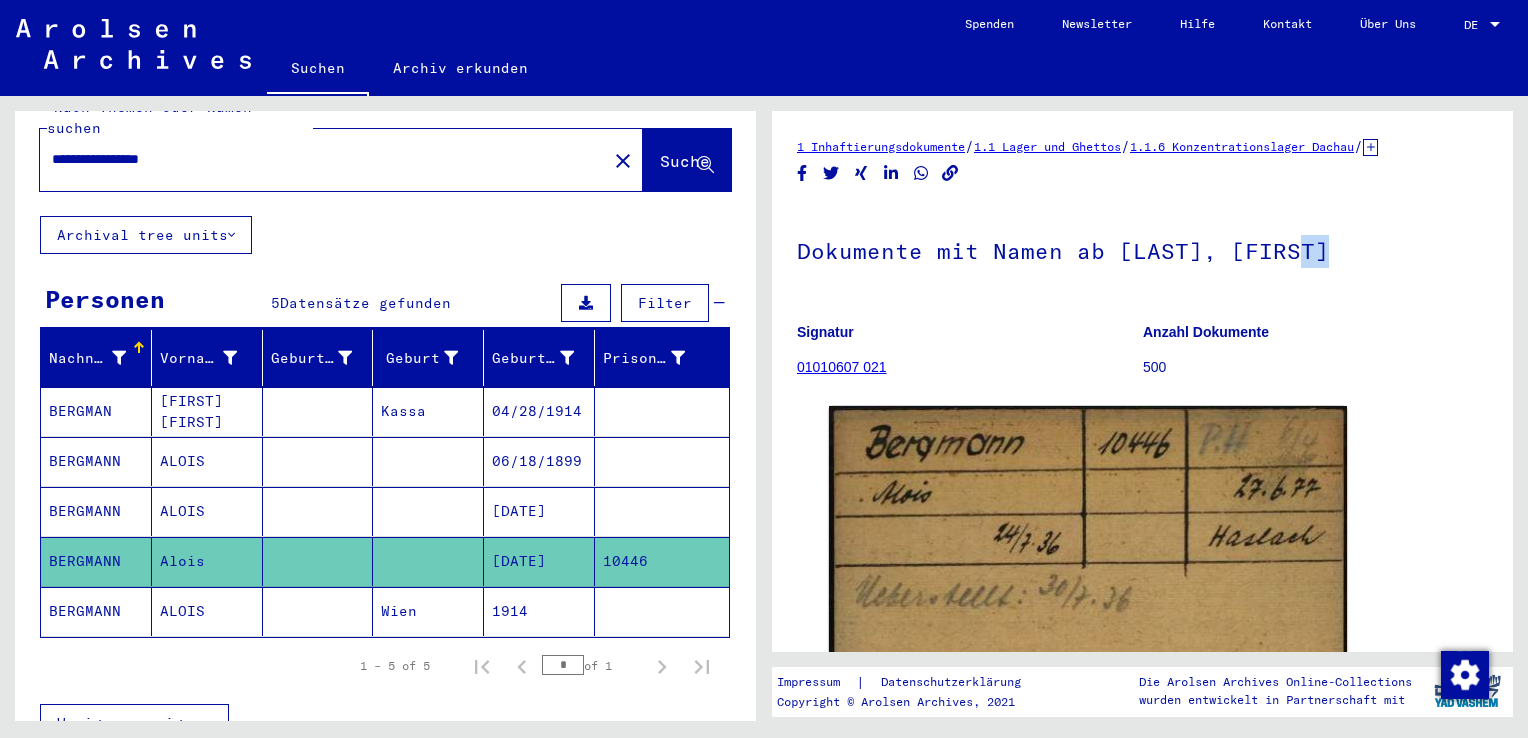 drag, startPoint x: 1496, startPoint y: 287, endPoint x: 1498, endPoint y: 300, distance: 13.152946 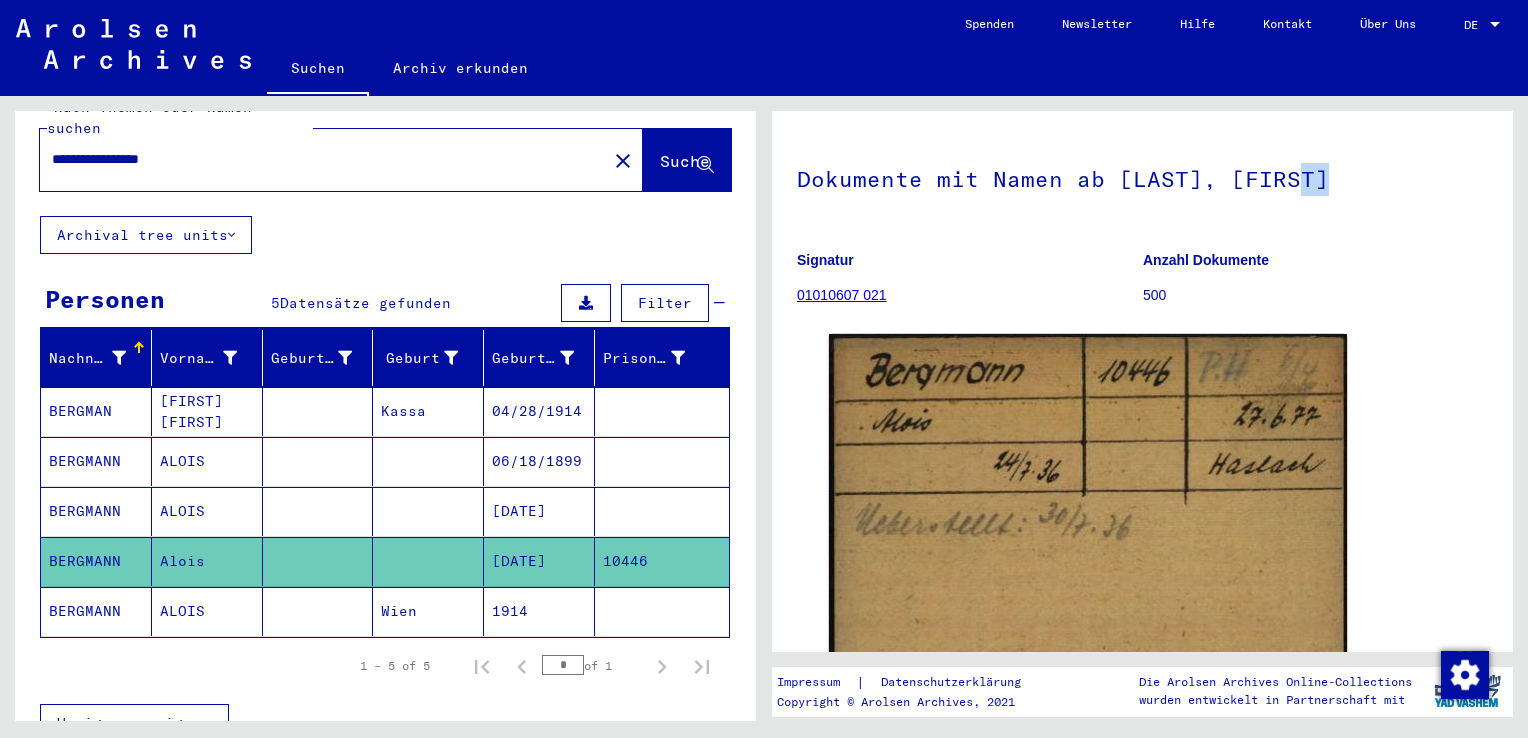 scroll, scrollTop: 179, scrollLeft: 0, axis: vertical 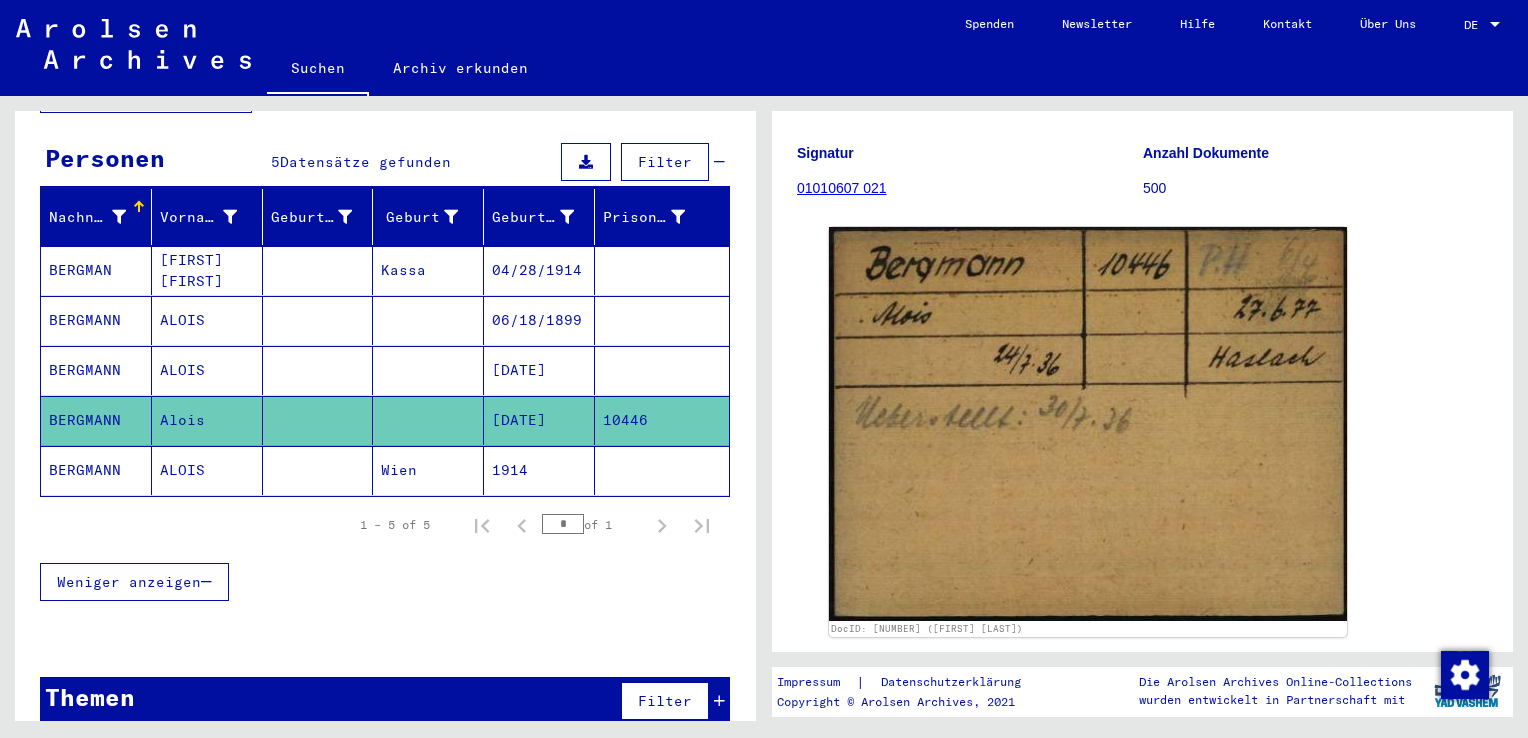 click at bounding box center [719, 701] 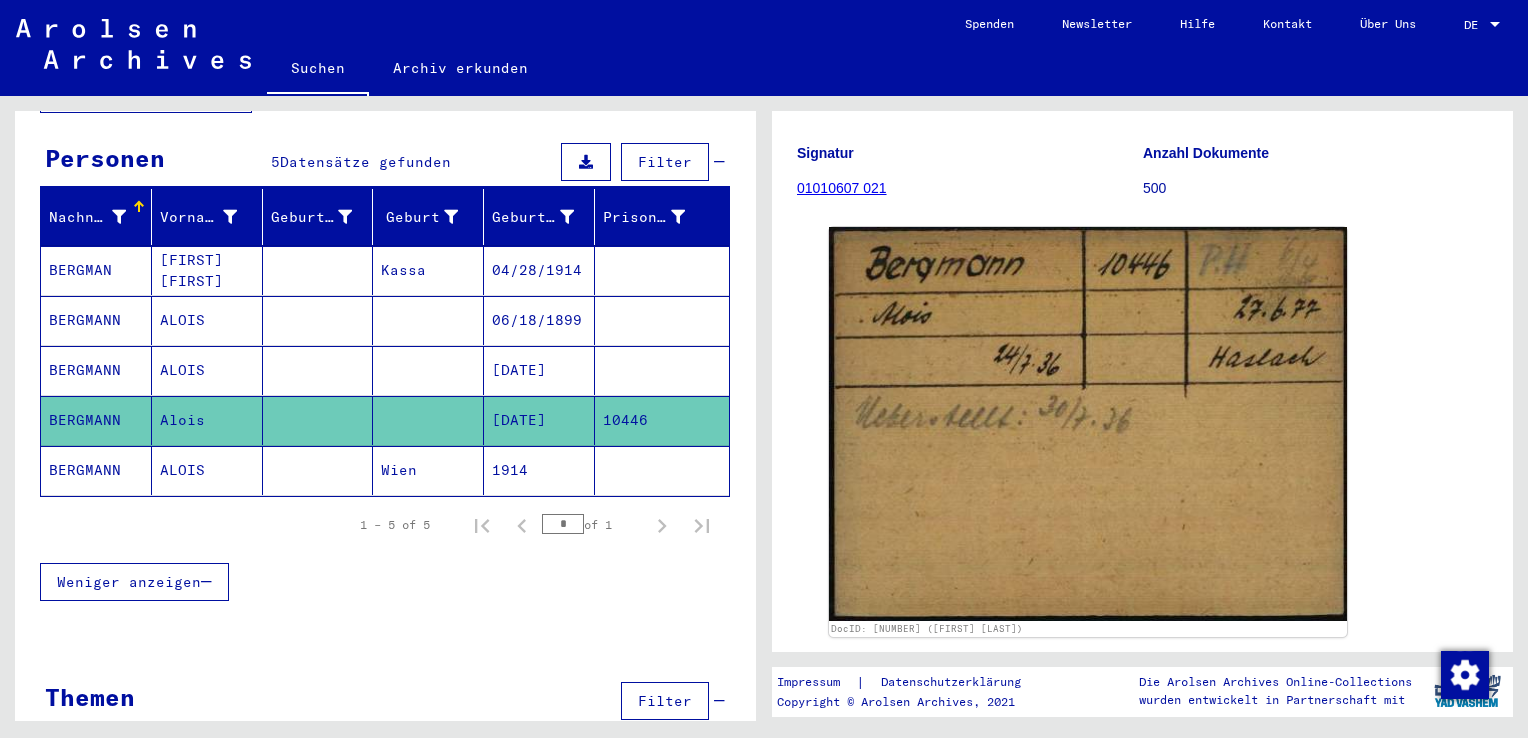 scroll, scrollTop: 196, scrollLeft: 0, axis: vertical 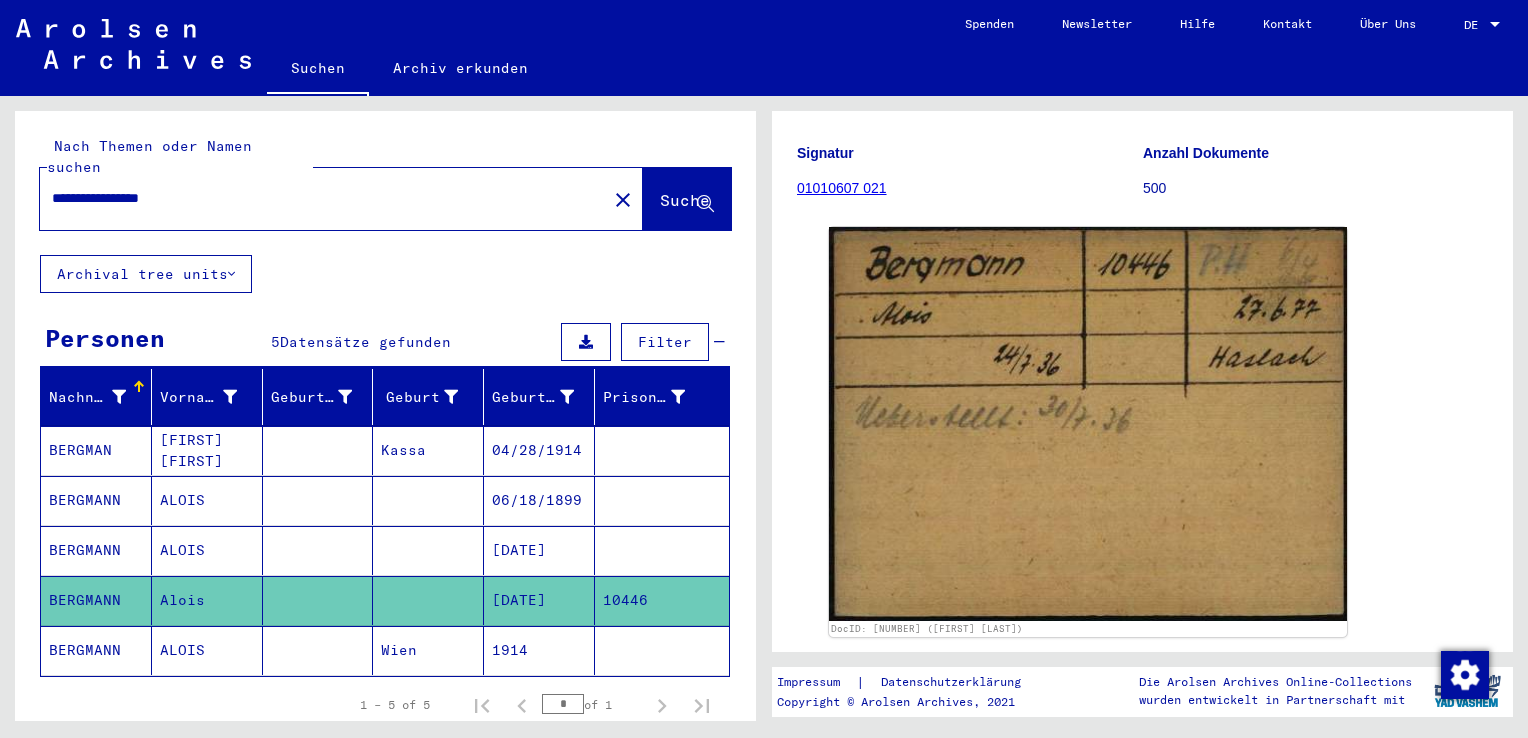 drag, startPoint x: 218, startPoint y: 180, endPoint x: 132, endPoint y: 170, distance: 86.579445 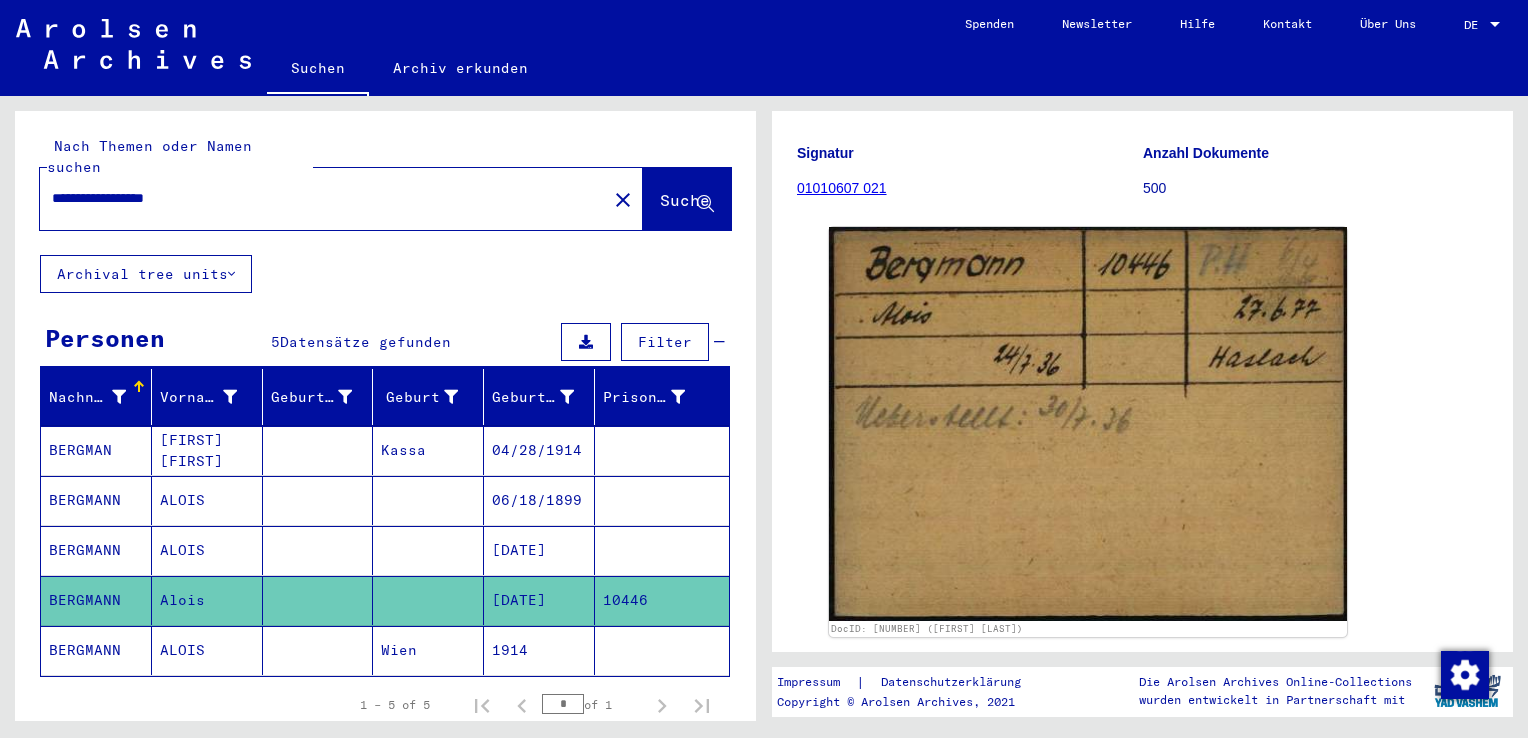 type on "**********" 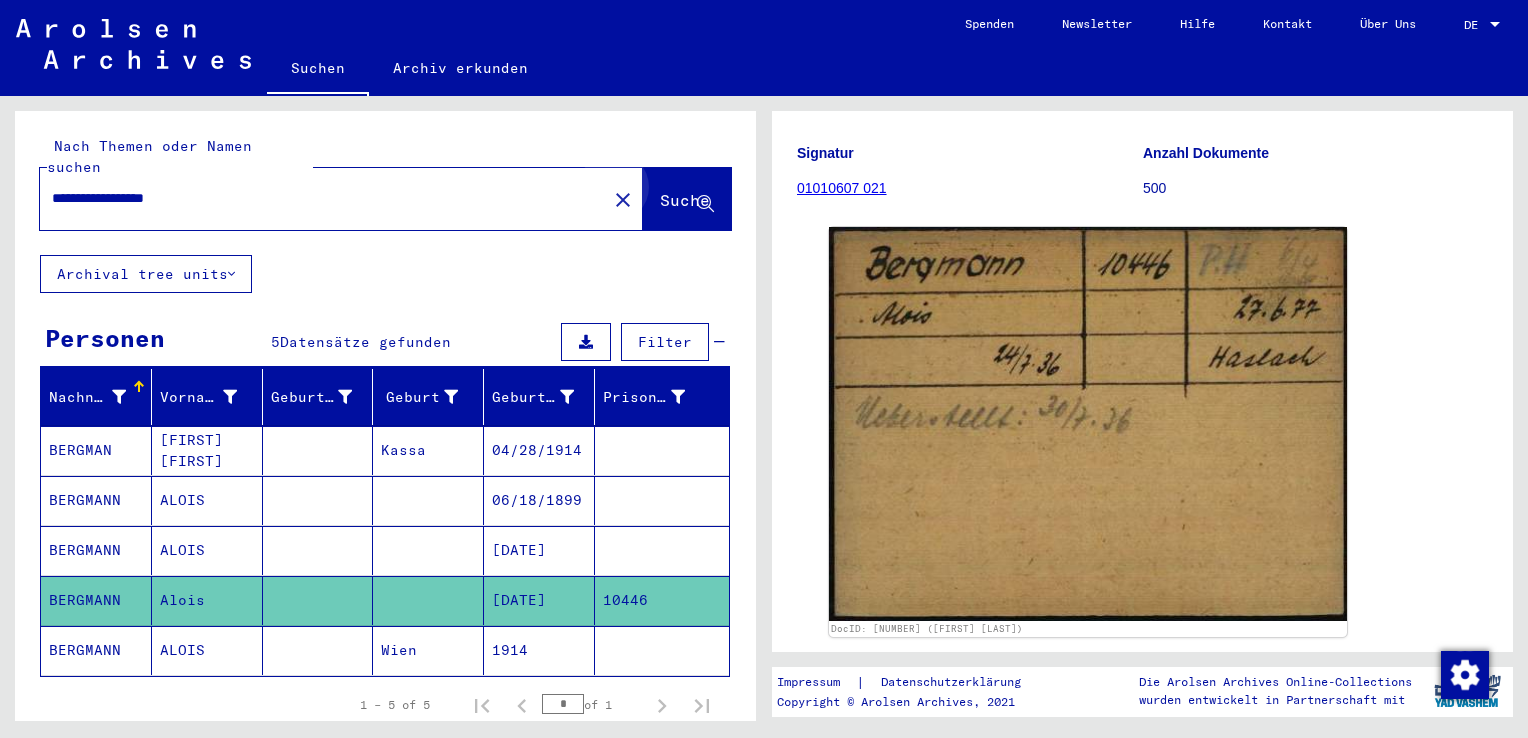 click on "Suche" 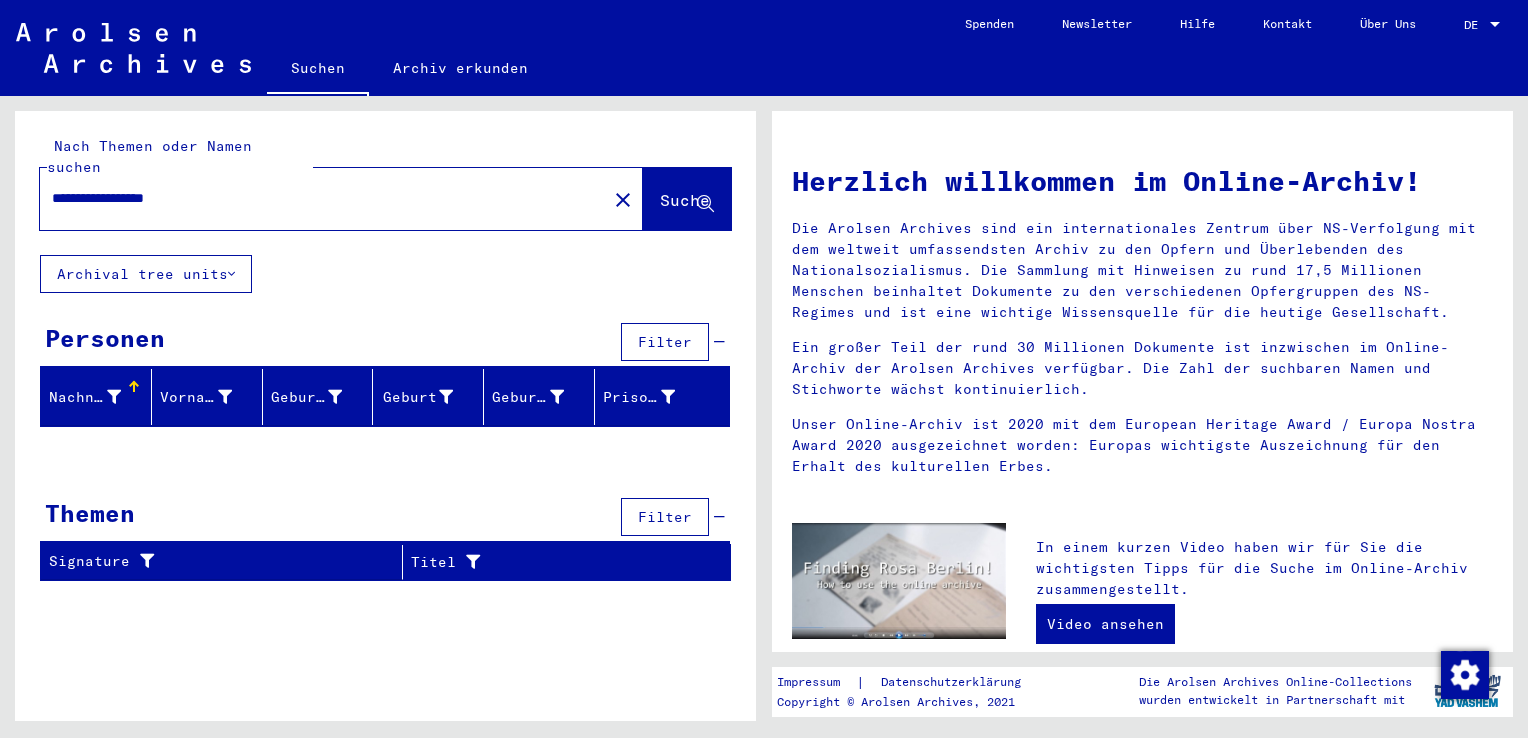 click on "Archival tree units" 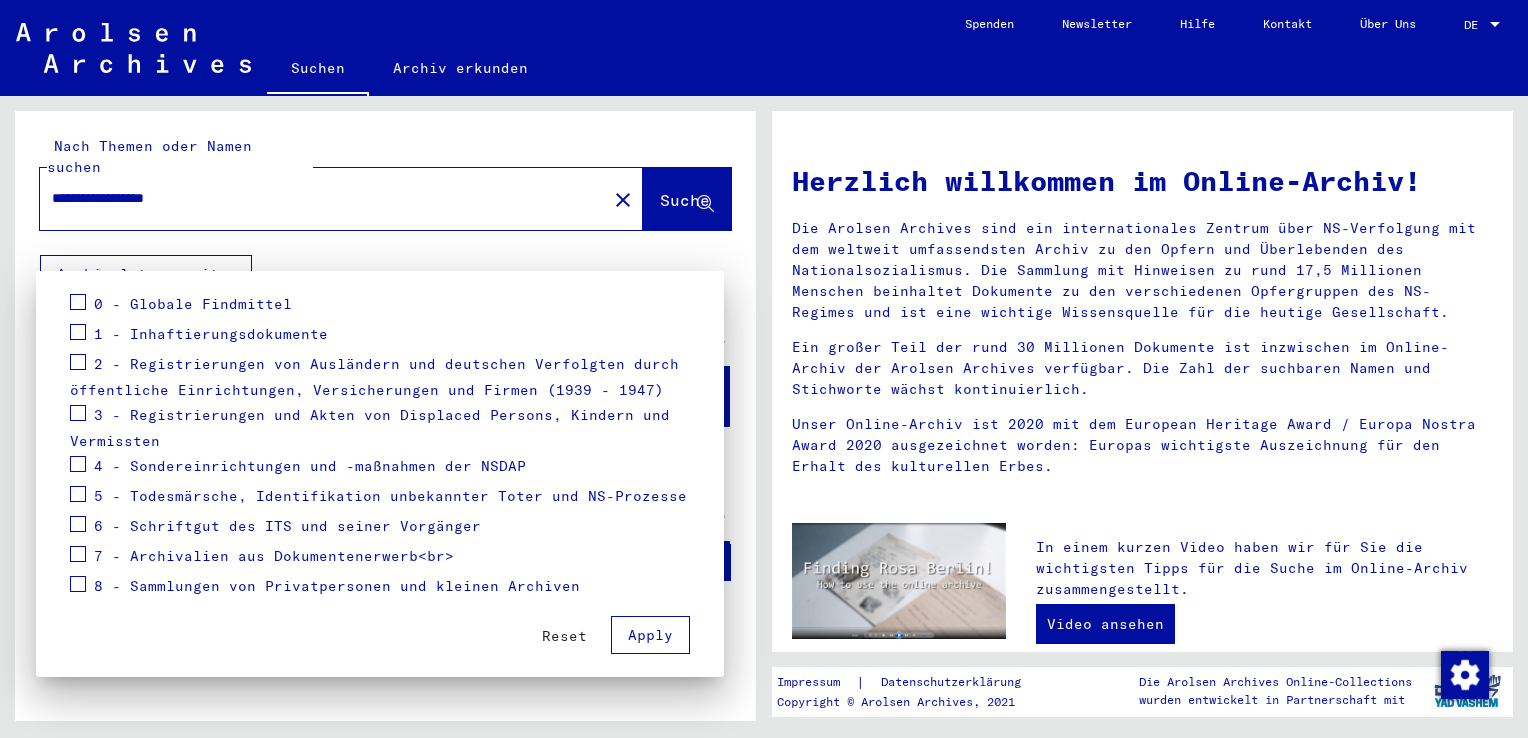 scroll, scrollTop: 261, scrollLeft: 0, axis: vertical 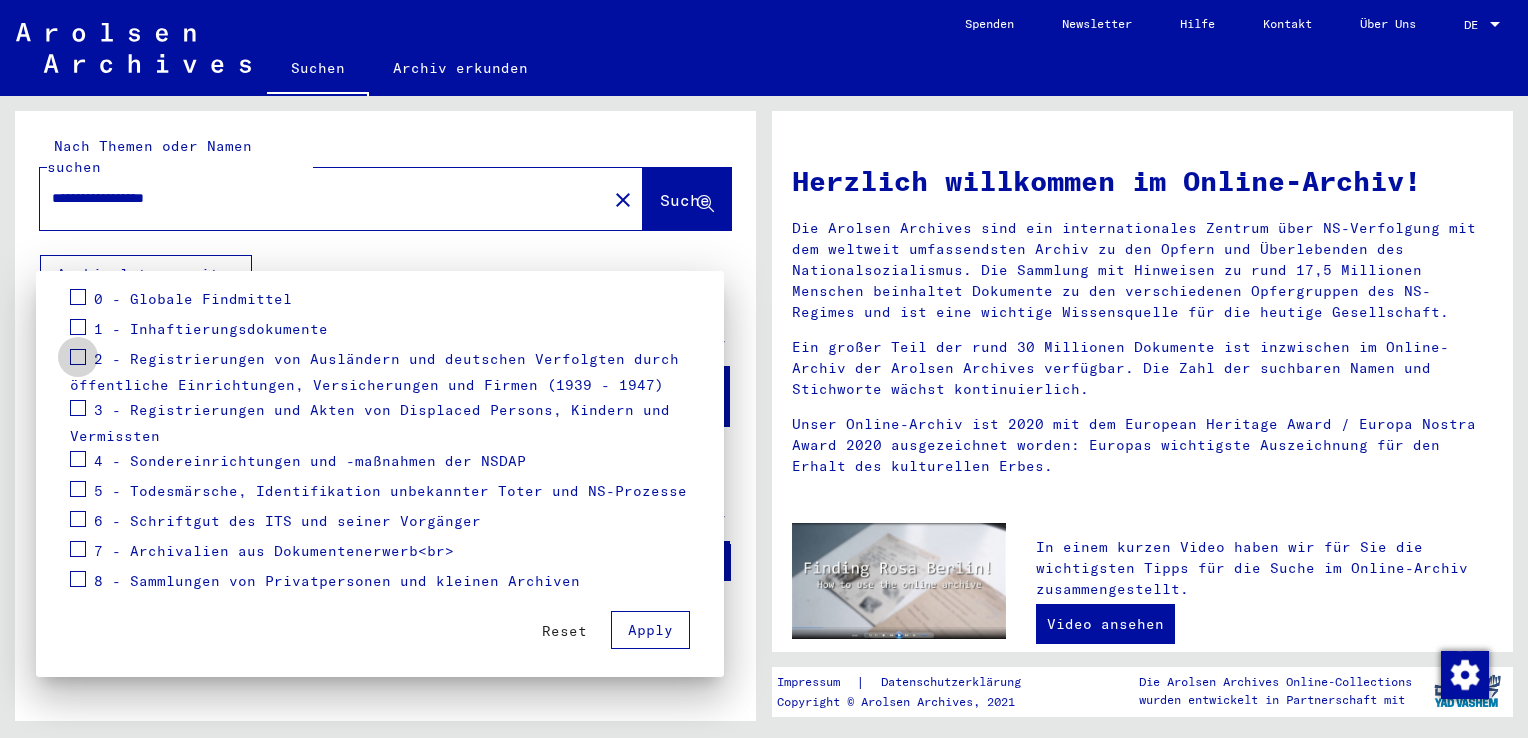 click at bounding box center [78, 357] 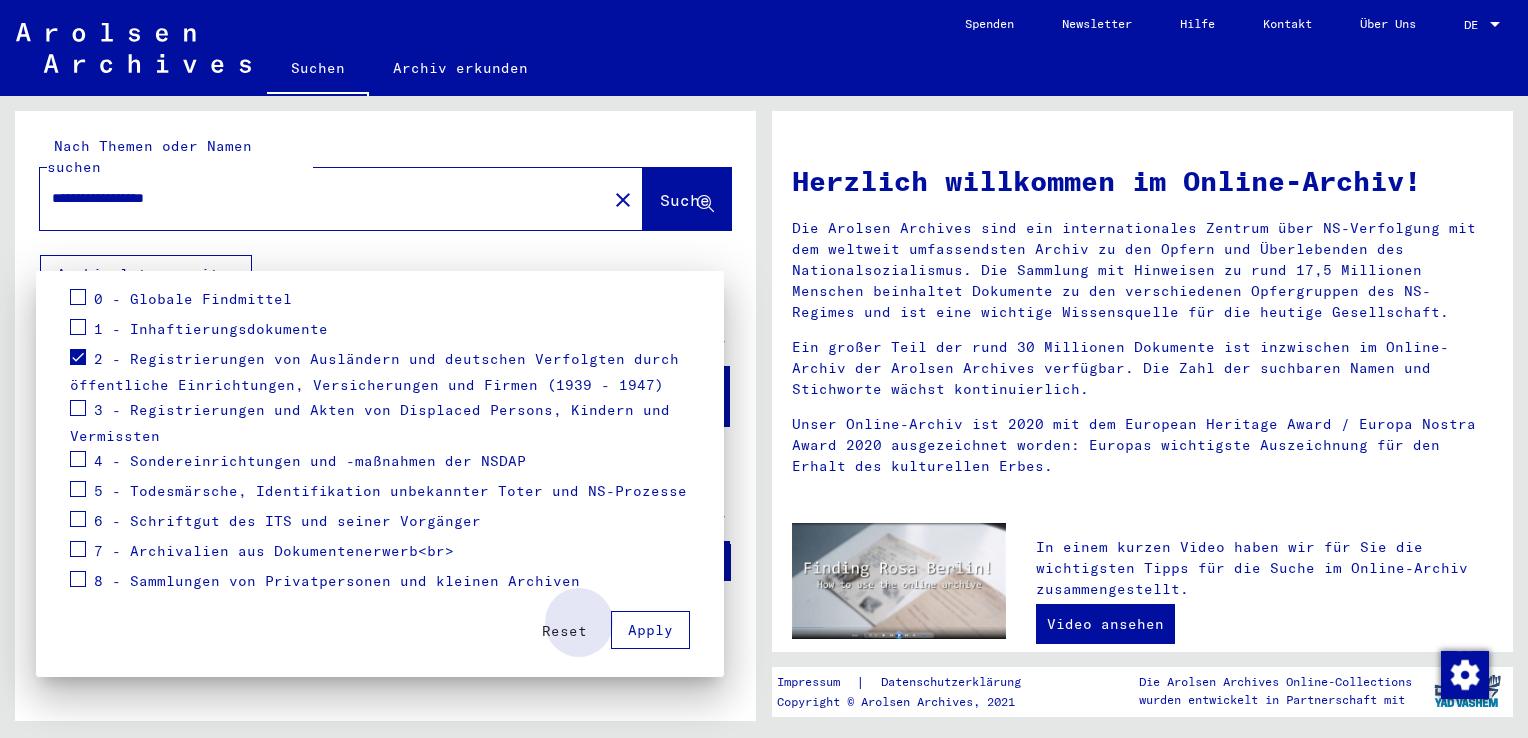click on "Apply" at bounding box center (650, 630) 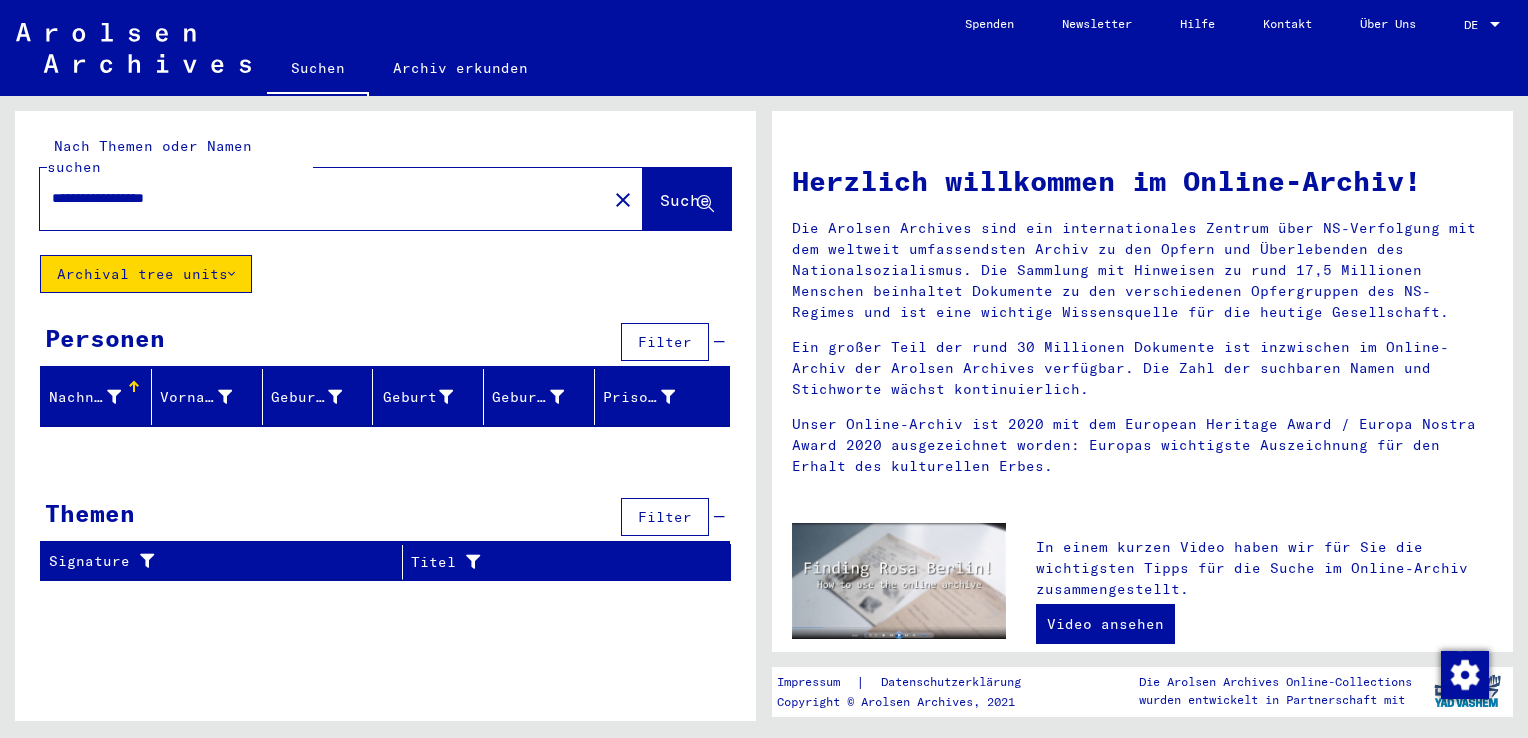 click on "Archival tree units" 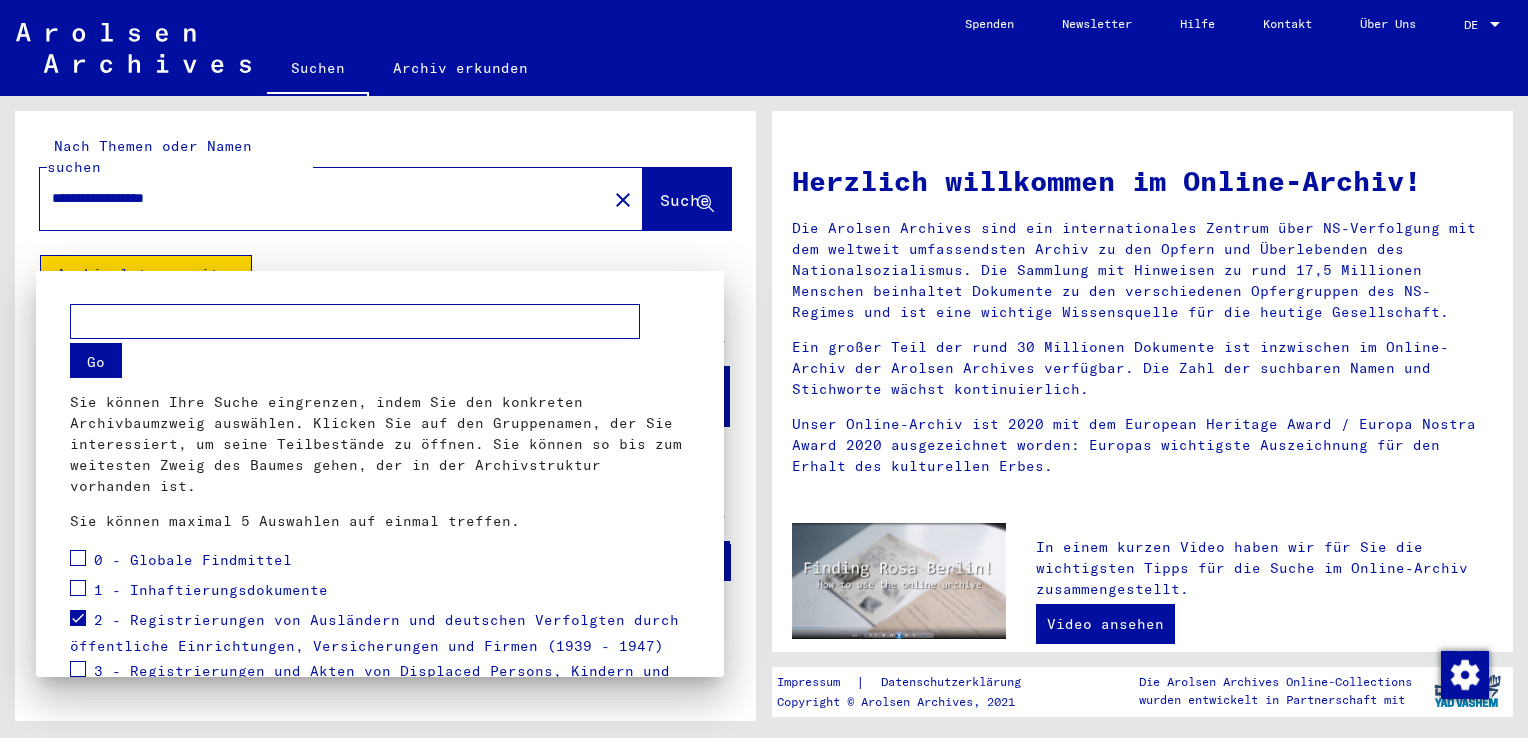 click at bounding box center [78, 561] 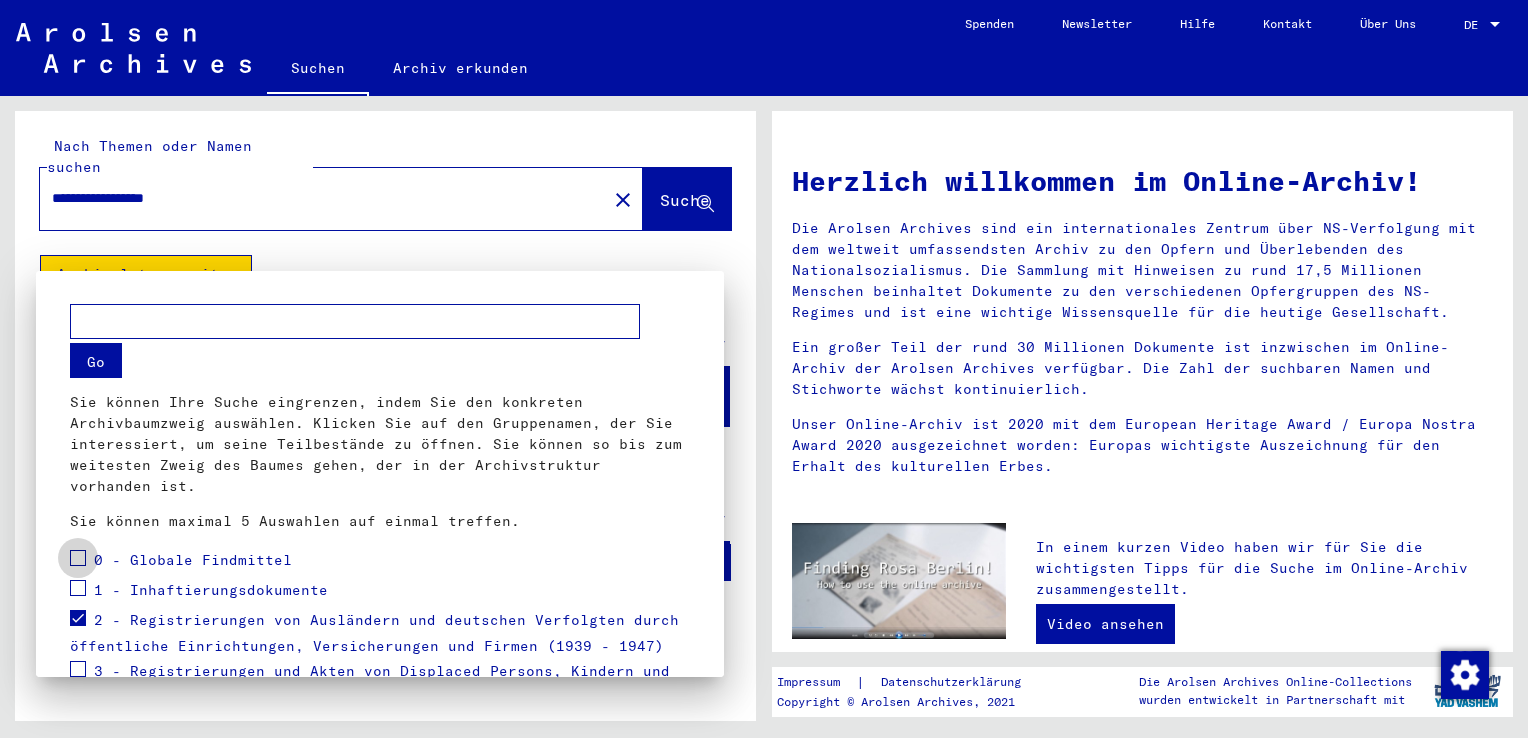 click at bounding box center [78, 558] 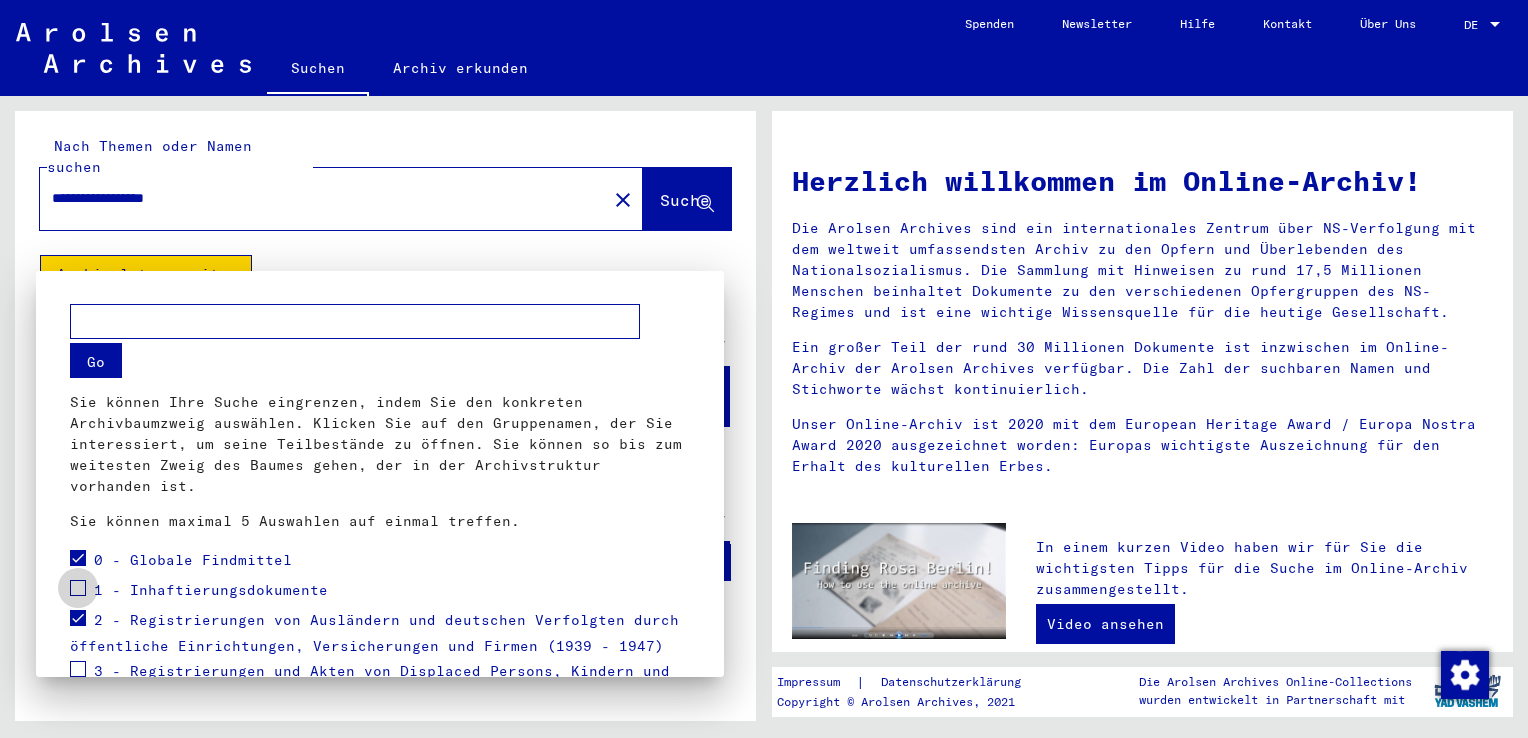 click at bounding box center (78, 588) 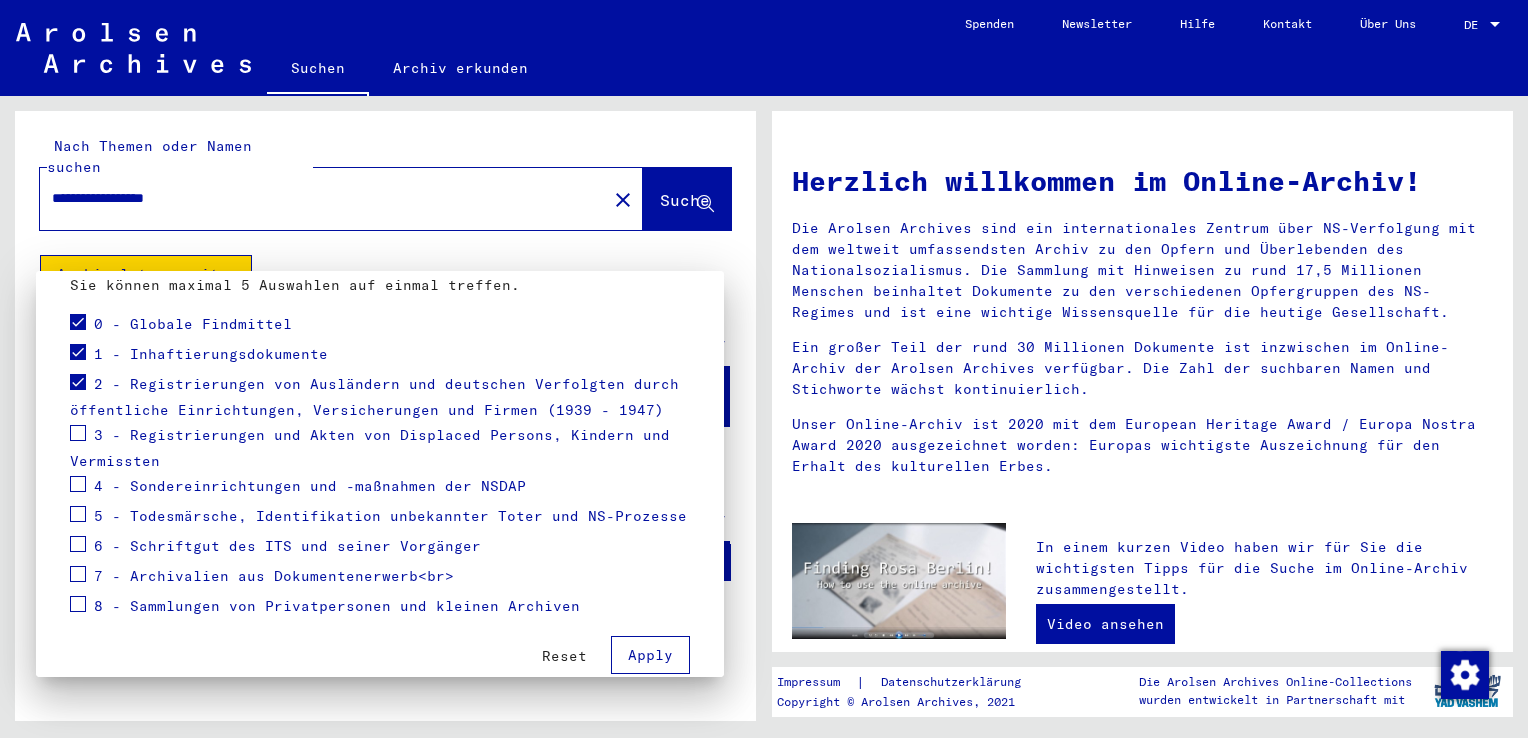 scroll, scrollTop: 265, scrollLeft: 0, axis: vertical 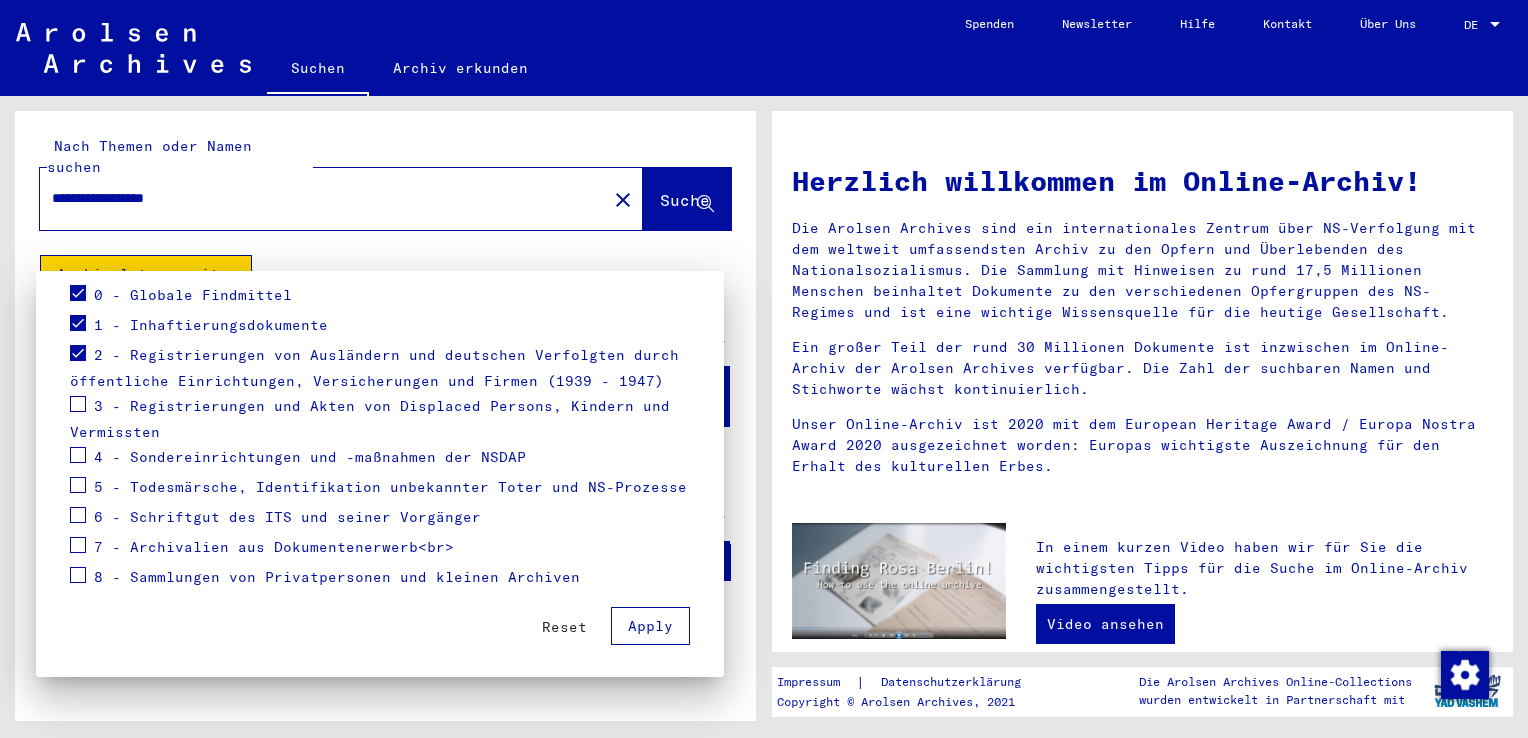 click on "3 - Registrierungen und Akten von Displaced Persons, Kindern und Vermissten" at bounding box center [380, 417] 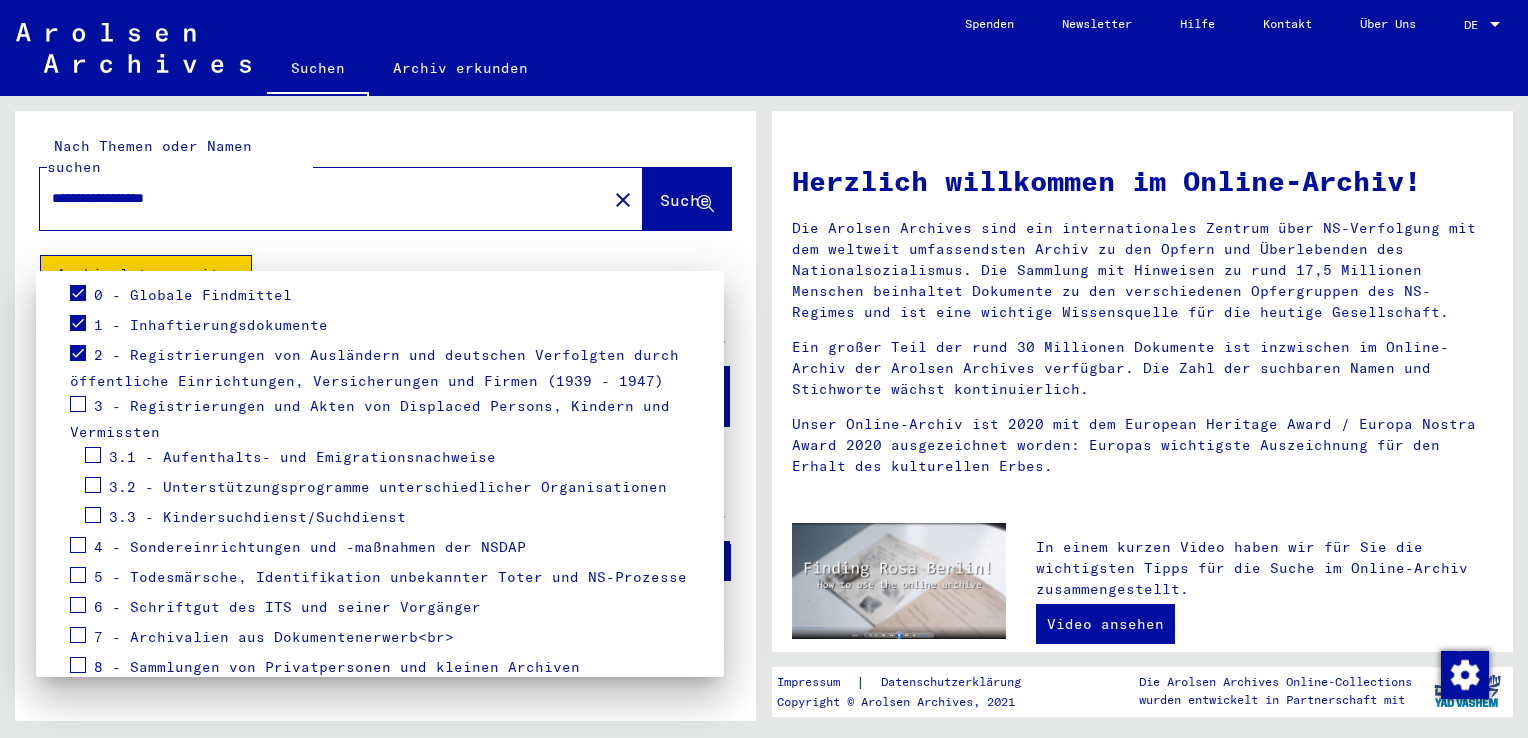 click at bounding box center [78, 404] 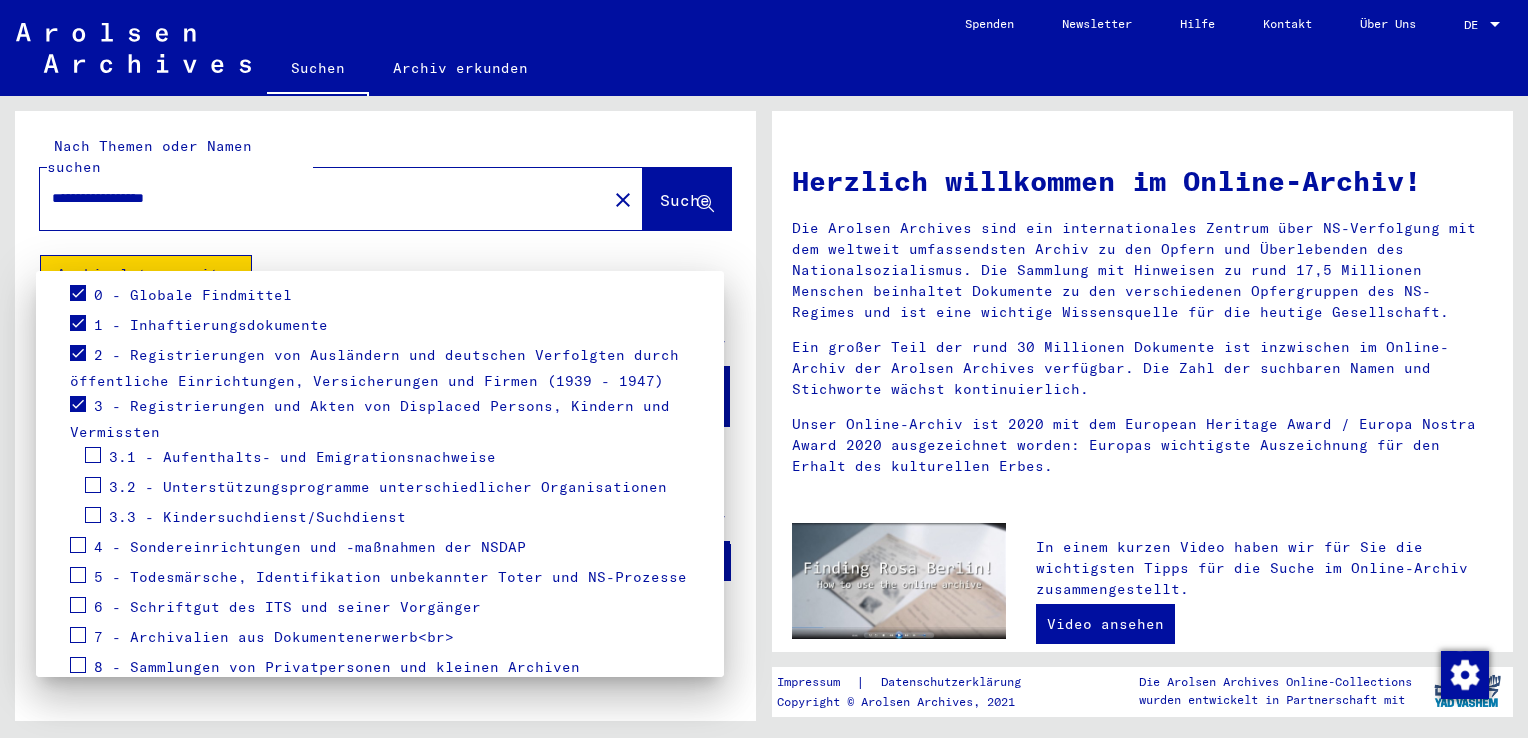 click at bounding box center (93, 455) 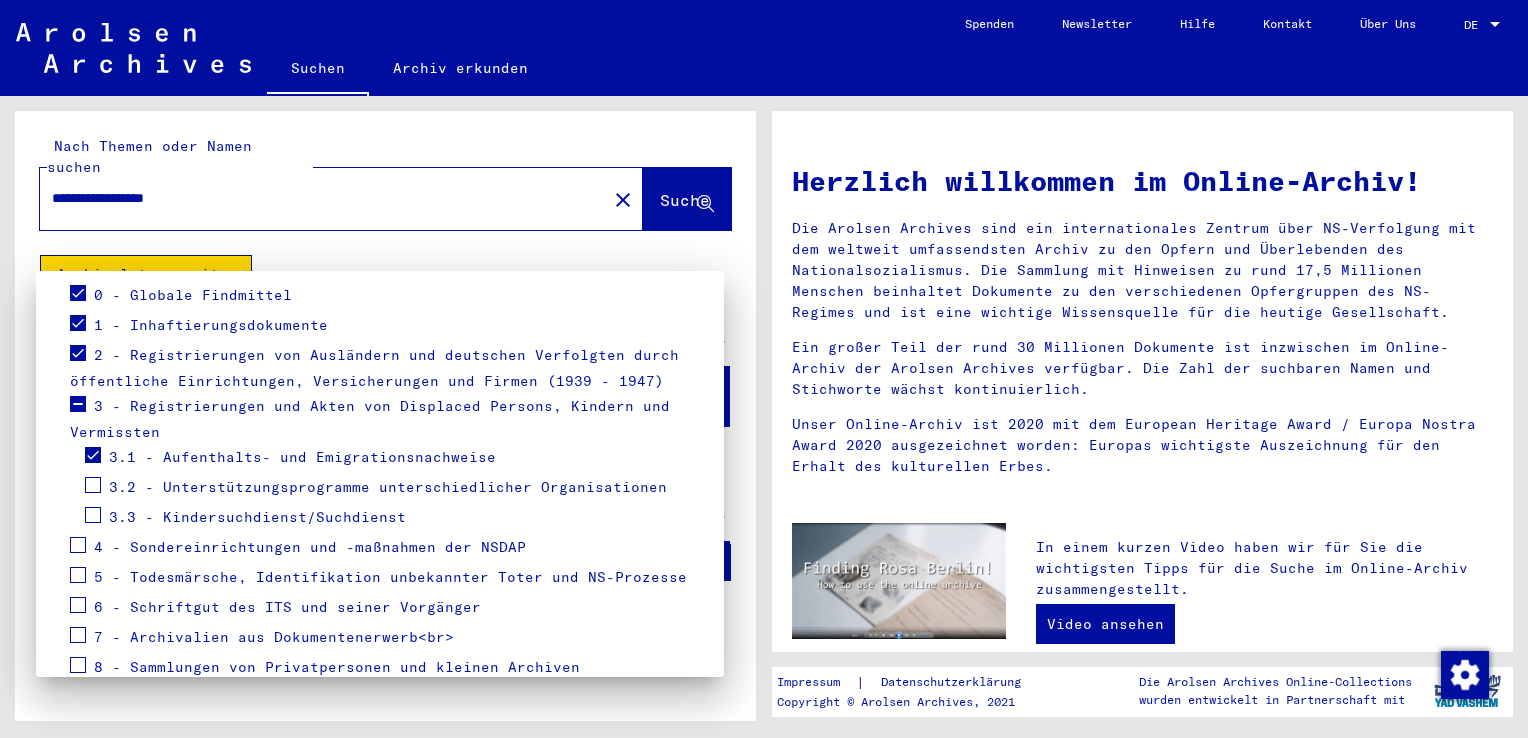 drag, startPoint x: 94, startPoint y: 482, endPoint x: 95, endPoint y: 497, distance: 15.033297 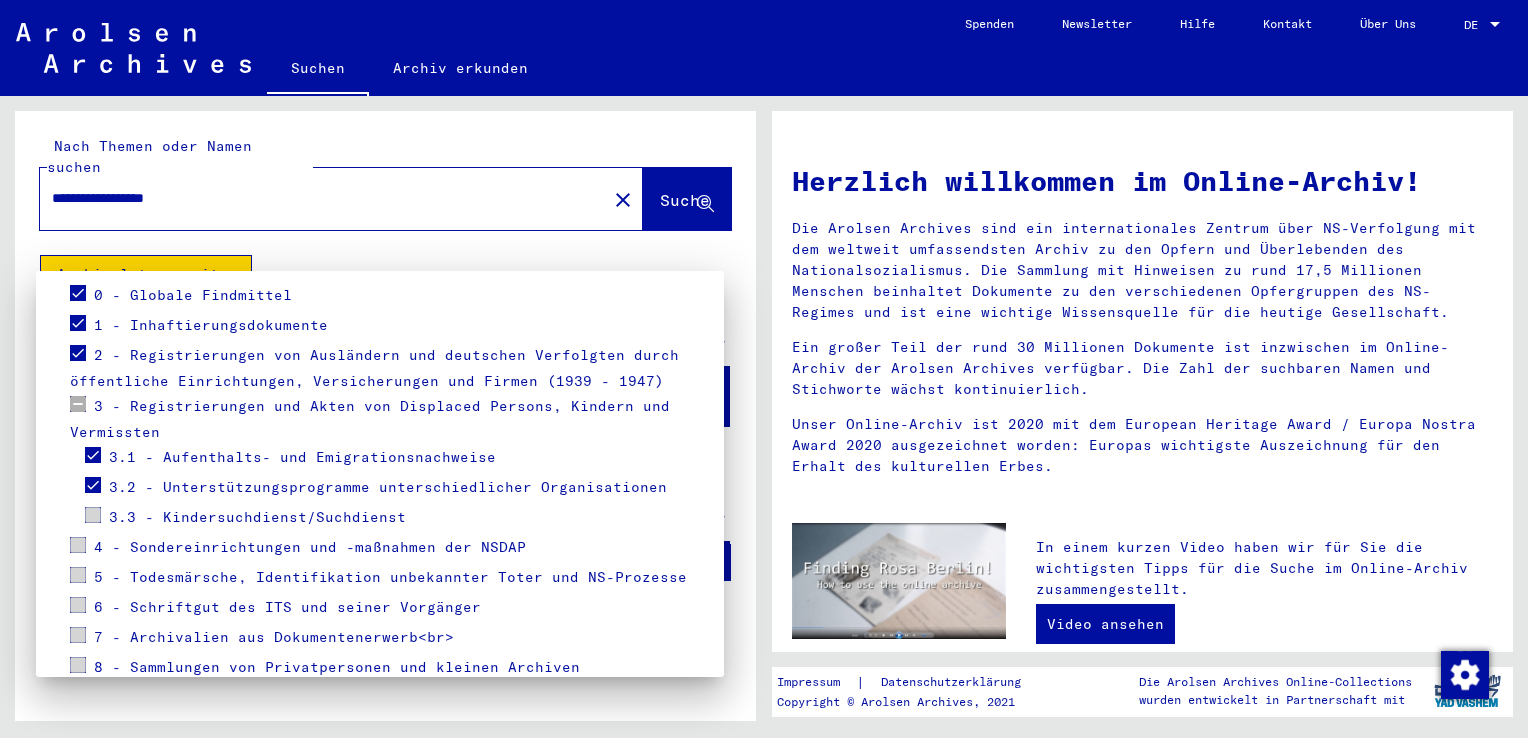 click at bounding box center [93, 515] 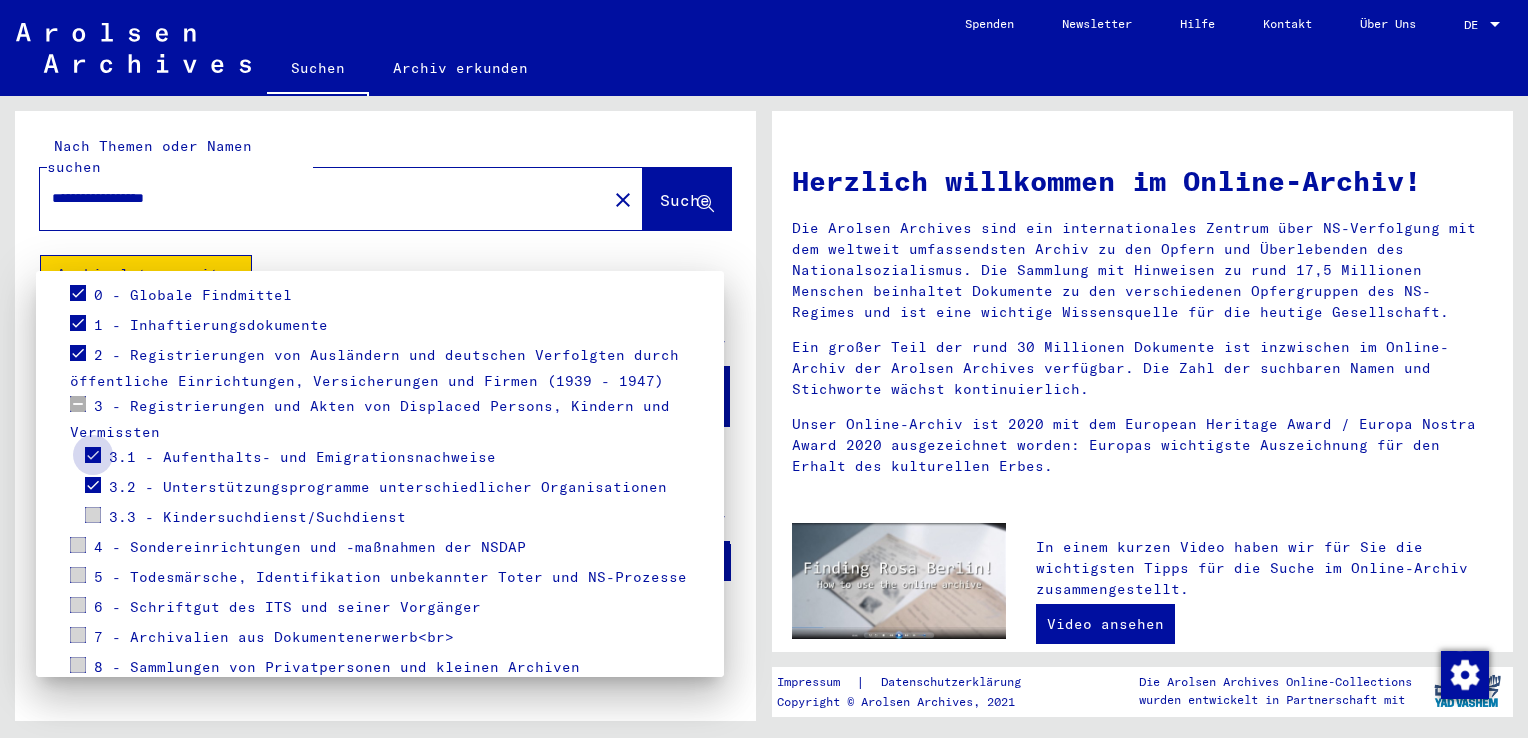 click at bounding box center [93, 453] 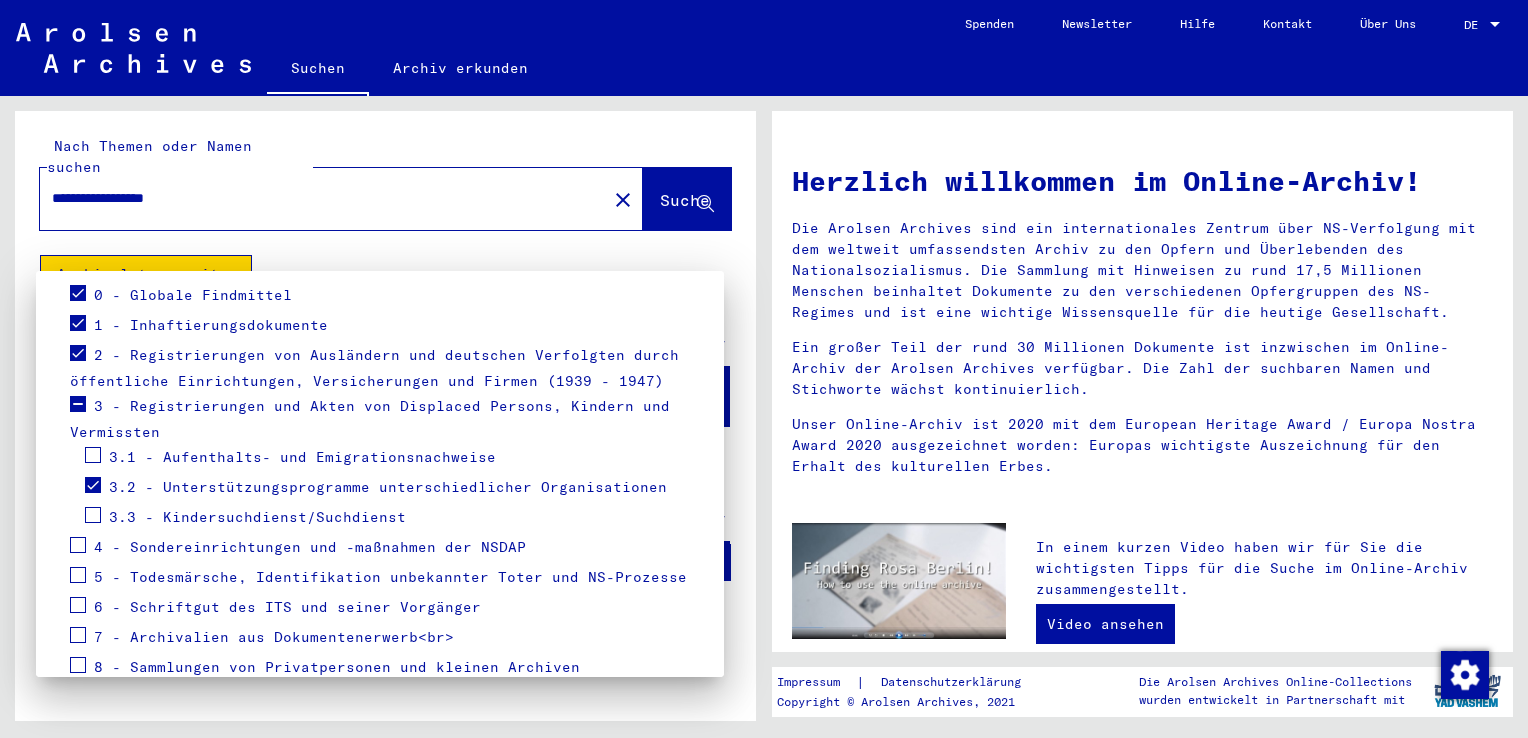 click at bounding box center [93, 485] 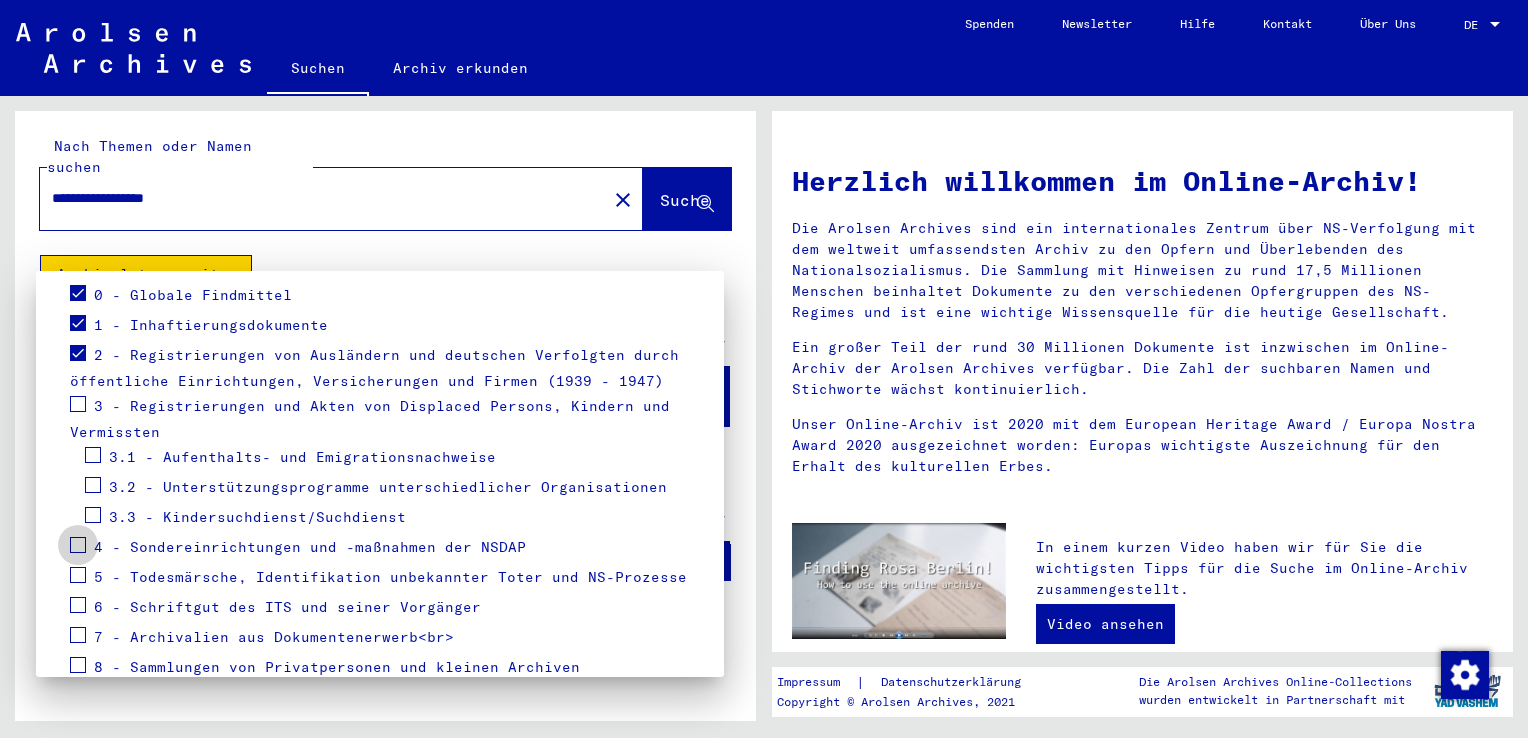 drag, startPoint x: 73, startPoint y: 537, endPoint x: 78, endPoint y: 546, distance: 10.29563 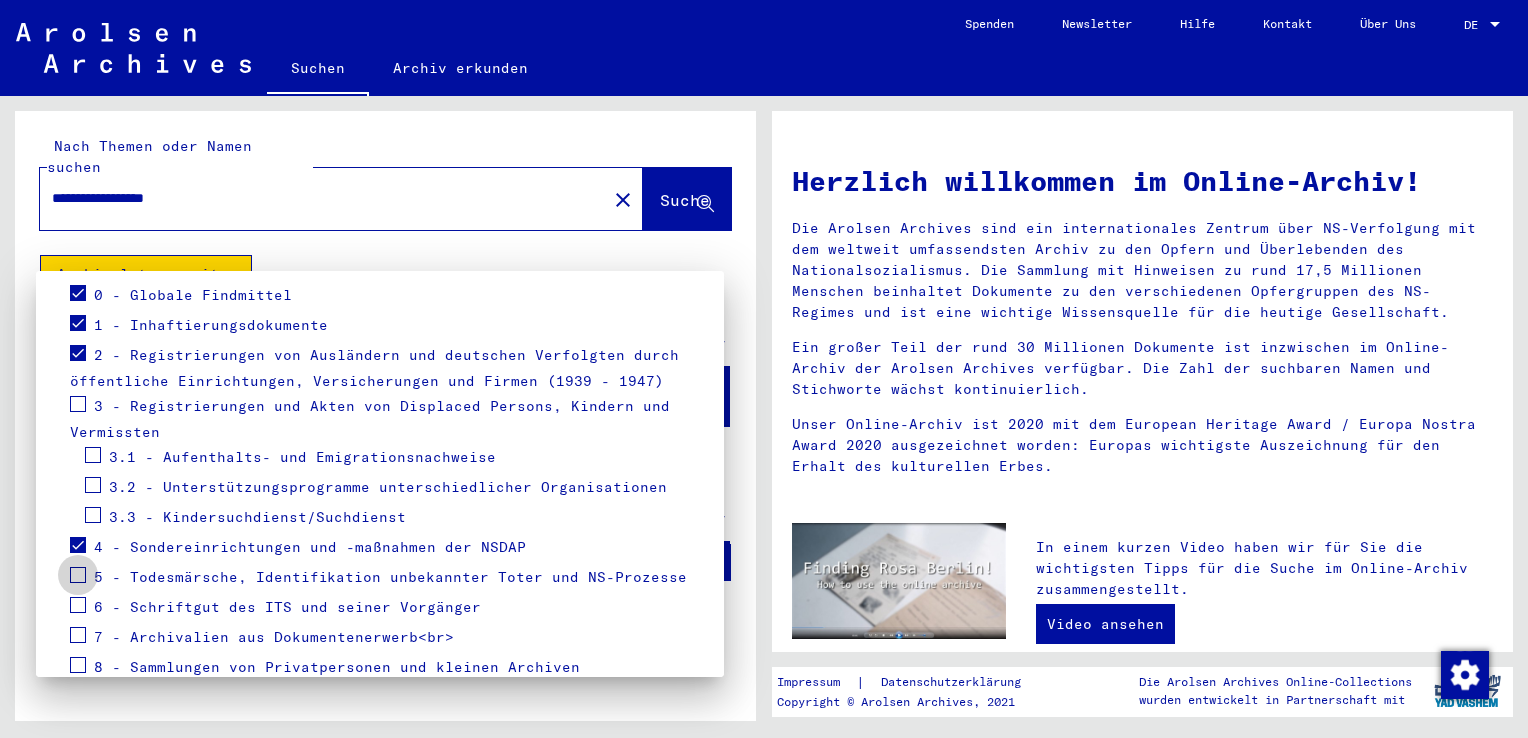 click at bounding box center [78, 575] 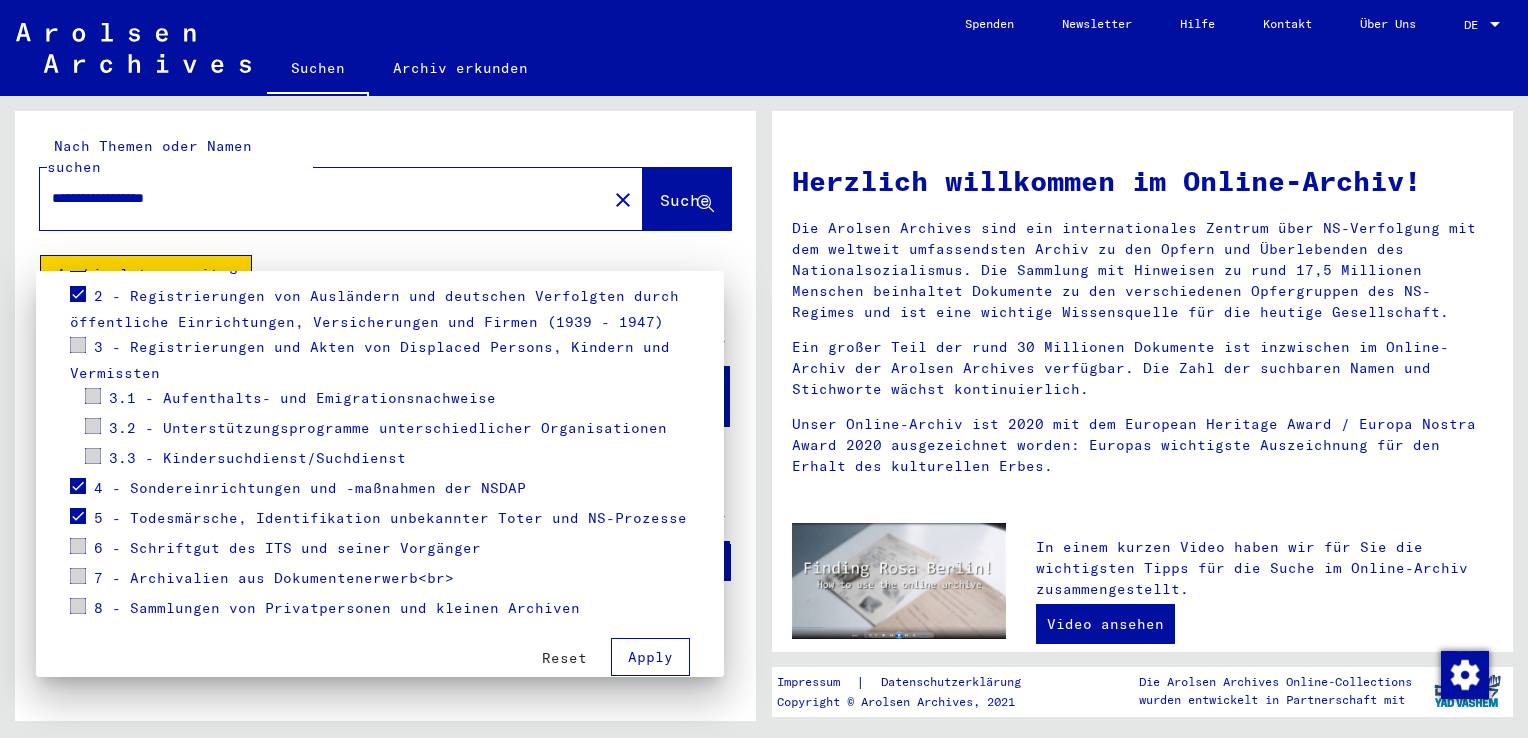scroll, scrollTop: 356, scrollLeft: 0, axis: vertical 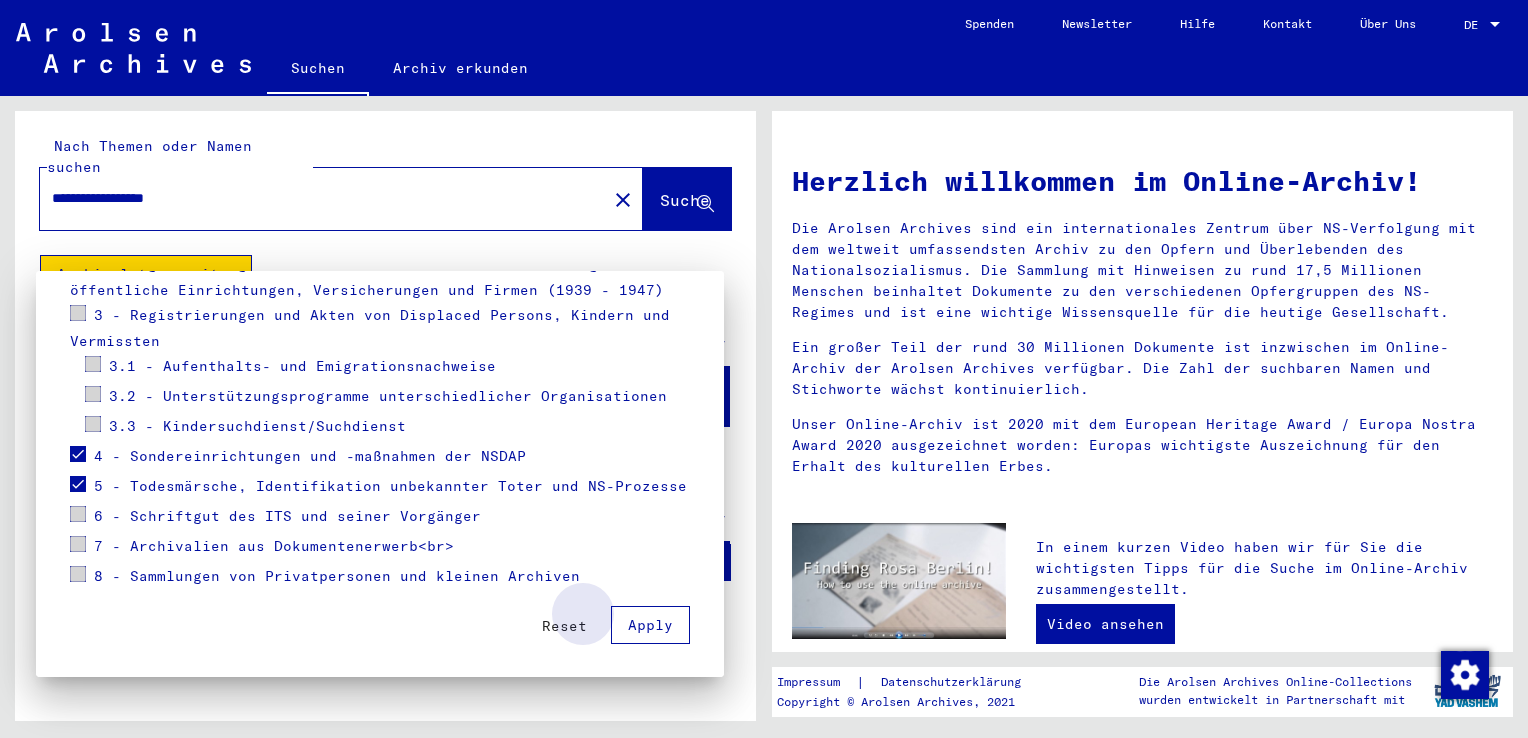 click on "Apply" at bounding box center [650, 625] 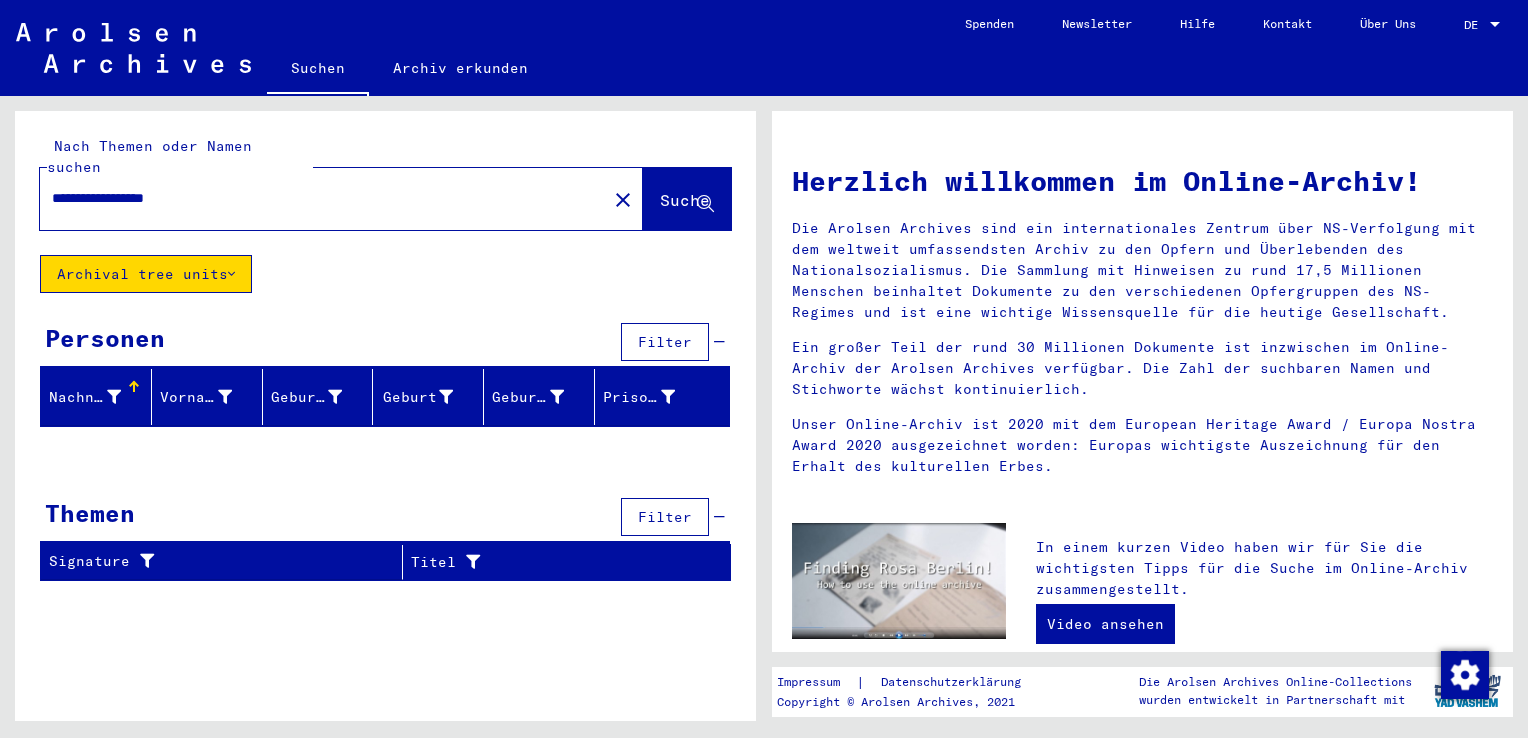 click on "Archival tree units" 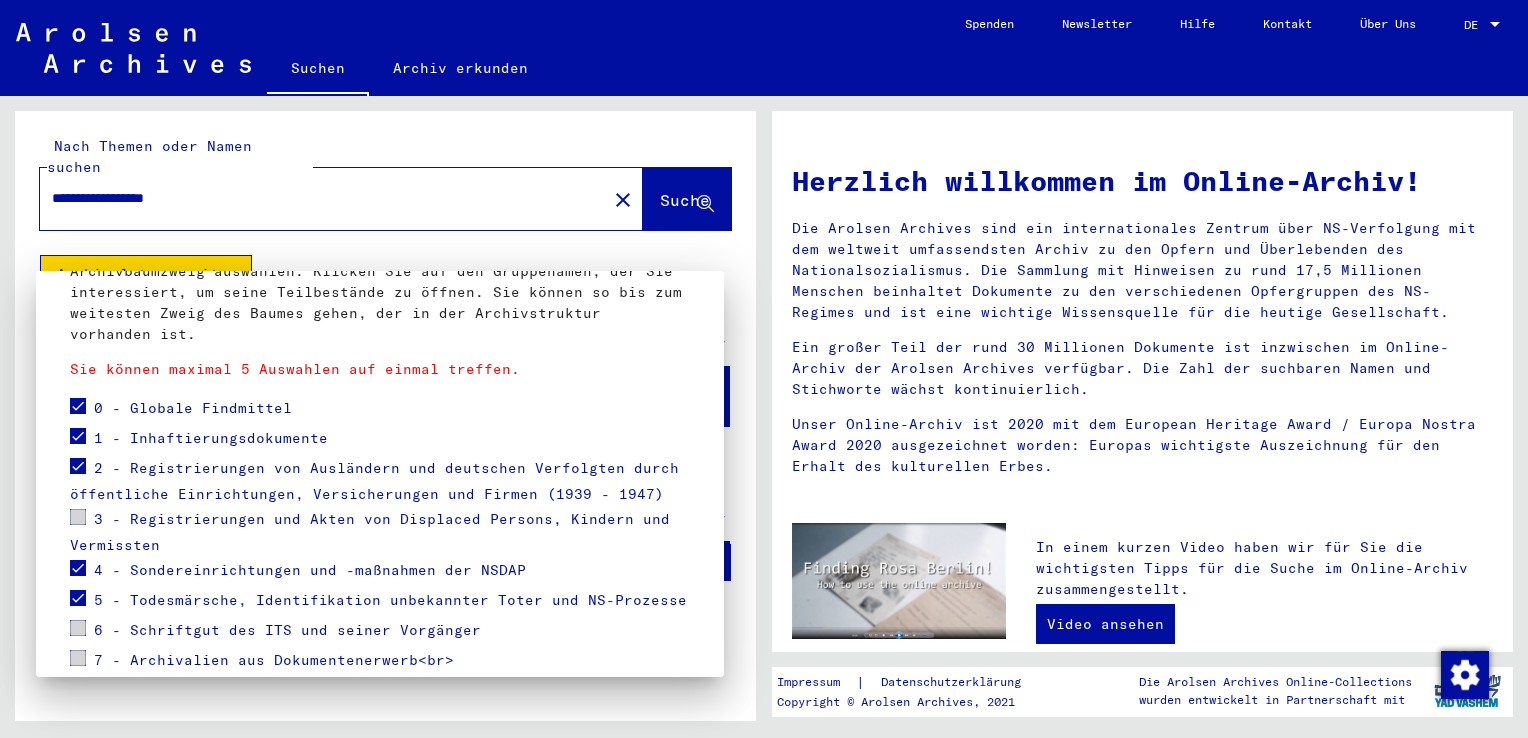 scroll, scrollTop: 200, scrollLeft: 0, axis: vertical 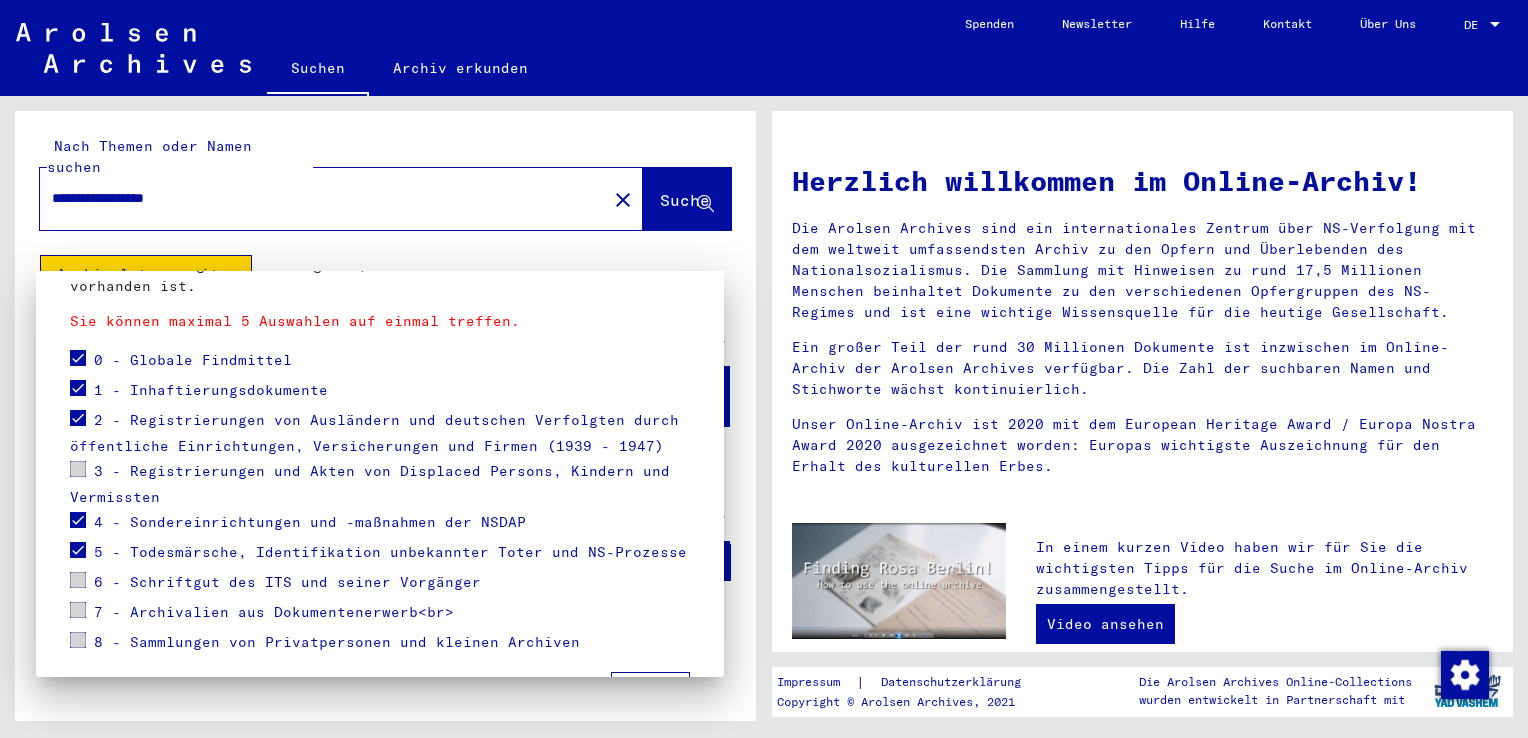 drag, startPoint x: 72, startPoint y: 362, endPoint x: 80, endPoint y: 386, distance: 25.298222 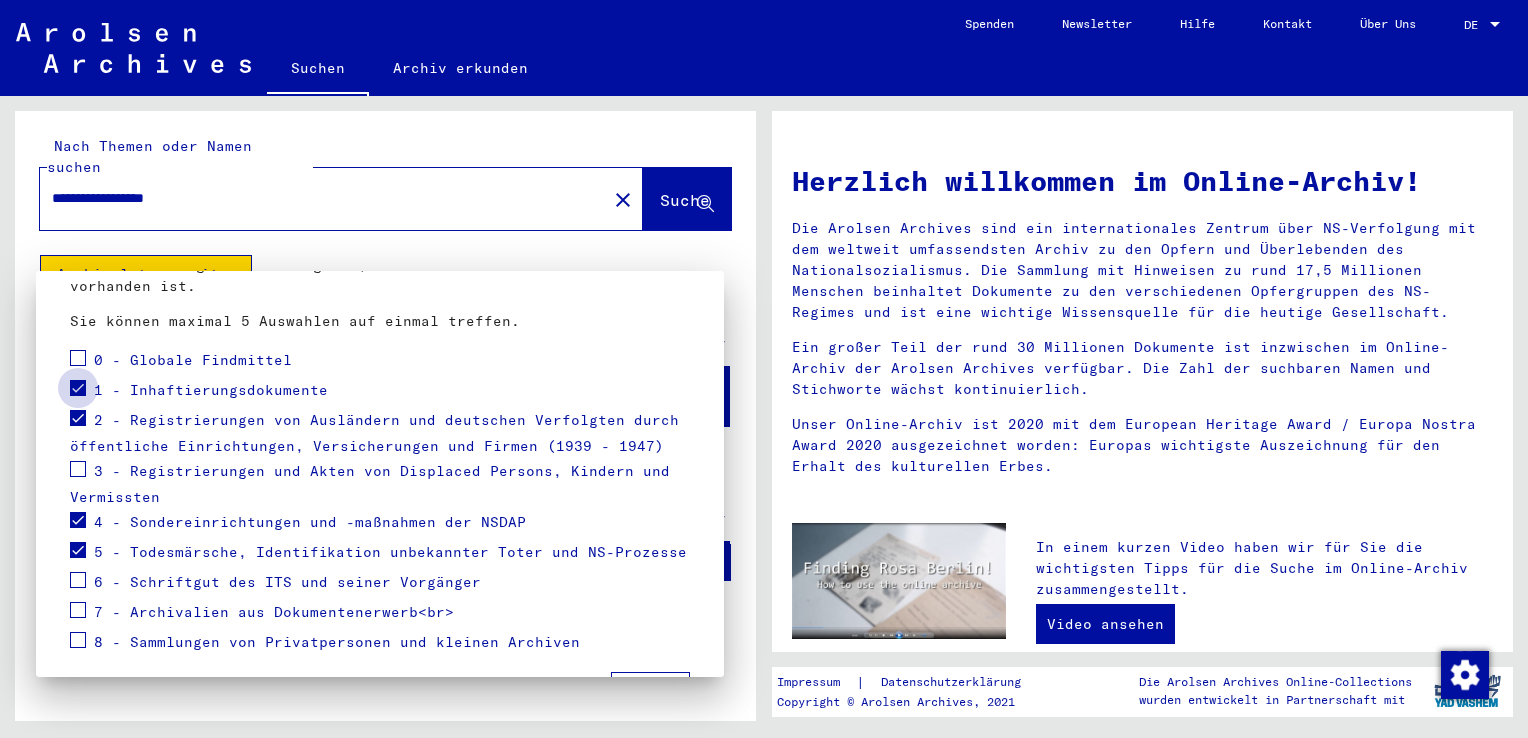 click at bounding box center [78, 388] 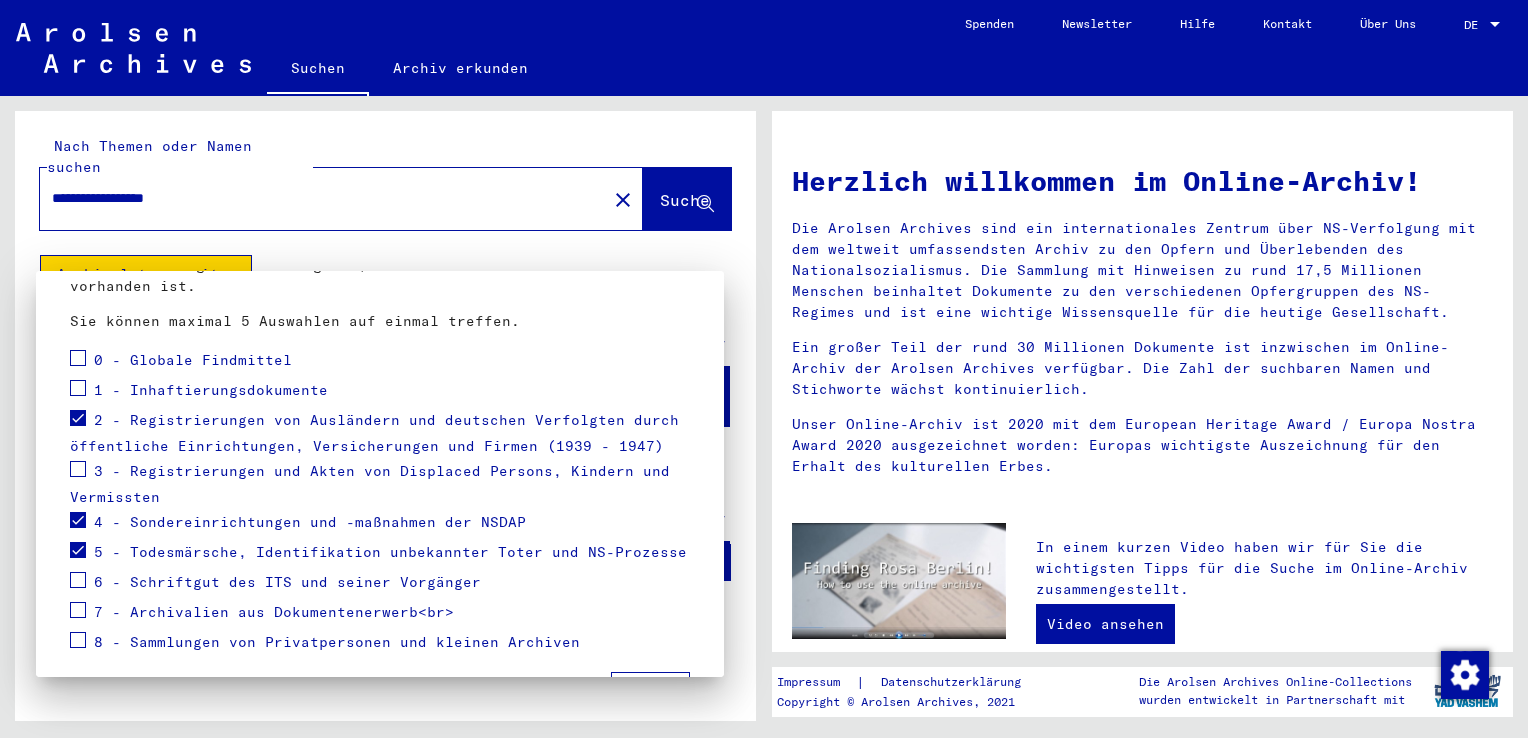 drag, startPoint x: 80, startPoint y: 416, endPoint x: 80, endPoint y: 429, distance: 13 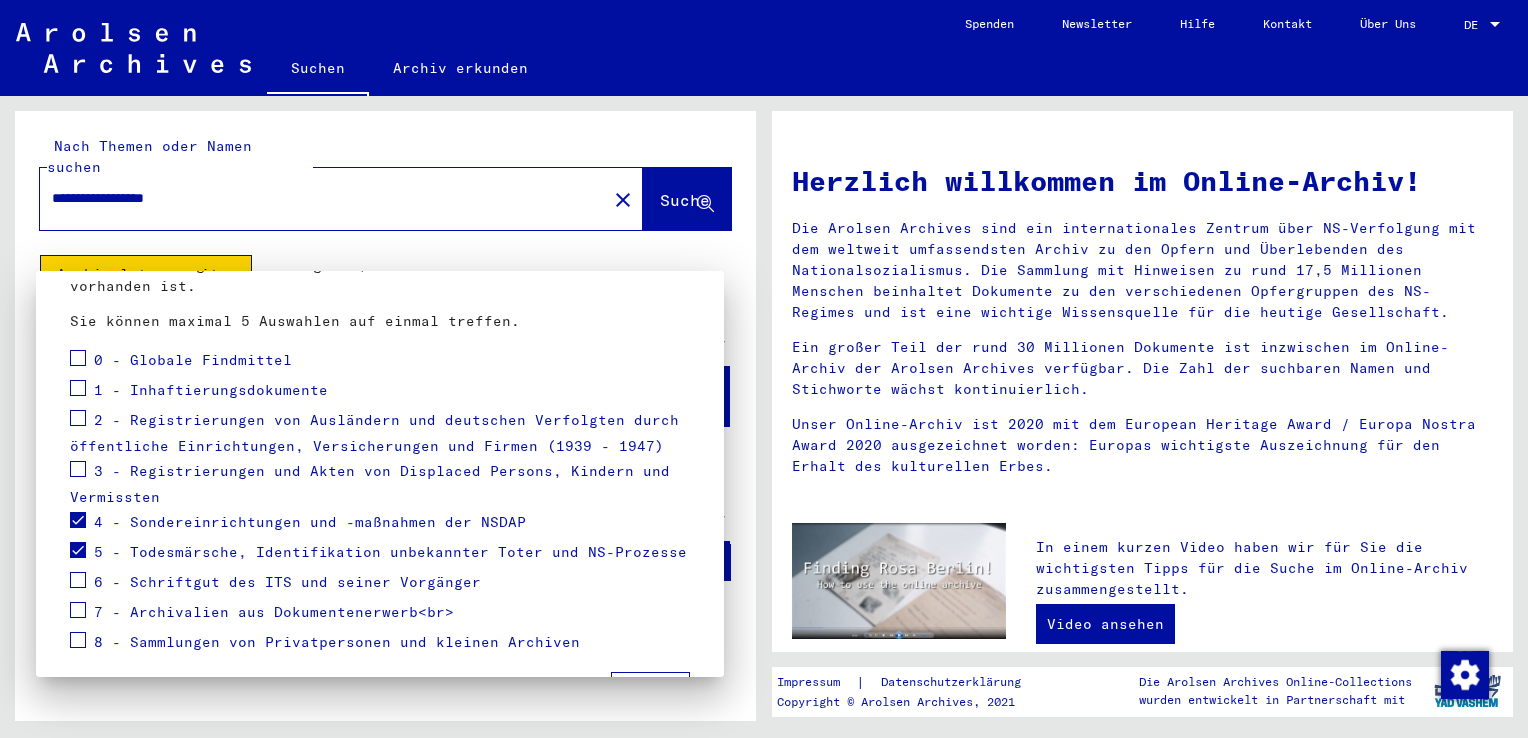 drag, startPoint x: 82, startPoint y: 514, endPoint x: 84, endPoint y: 534, distance: 20.09975 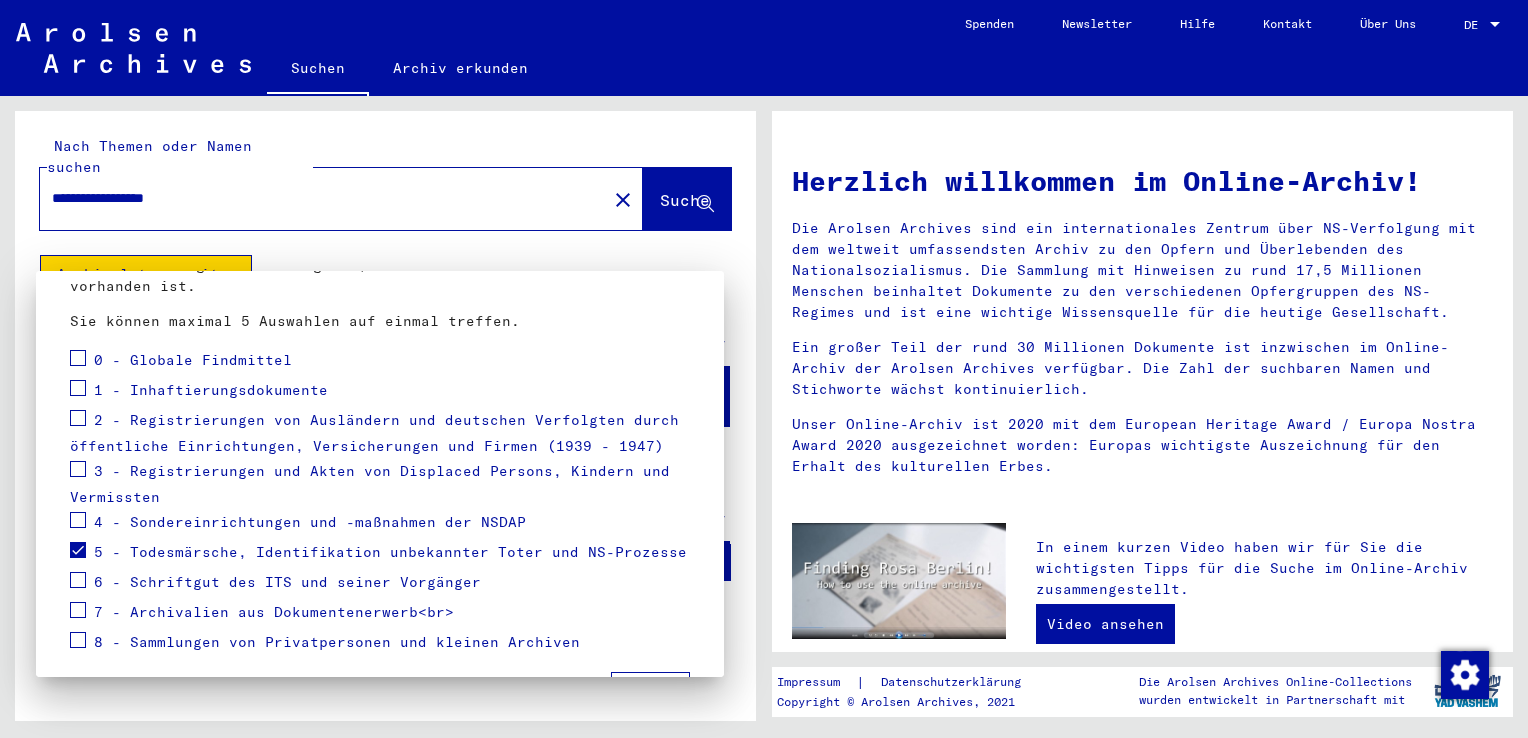 drag, startPoint x: 84, startPoint y: 548, endPoint x: 85, endPoint y: 522, distance: 26.019224 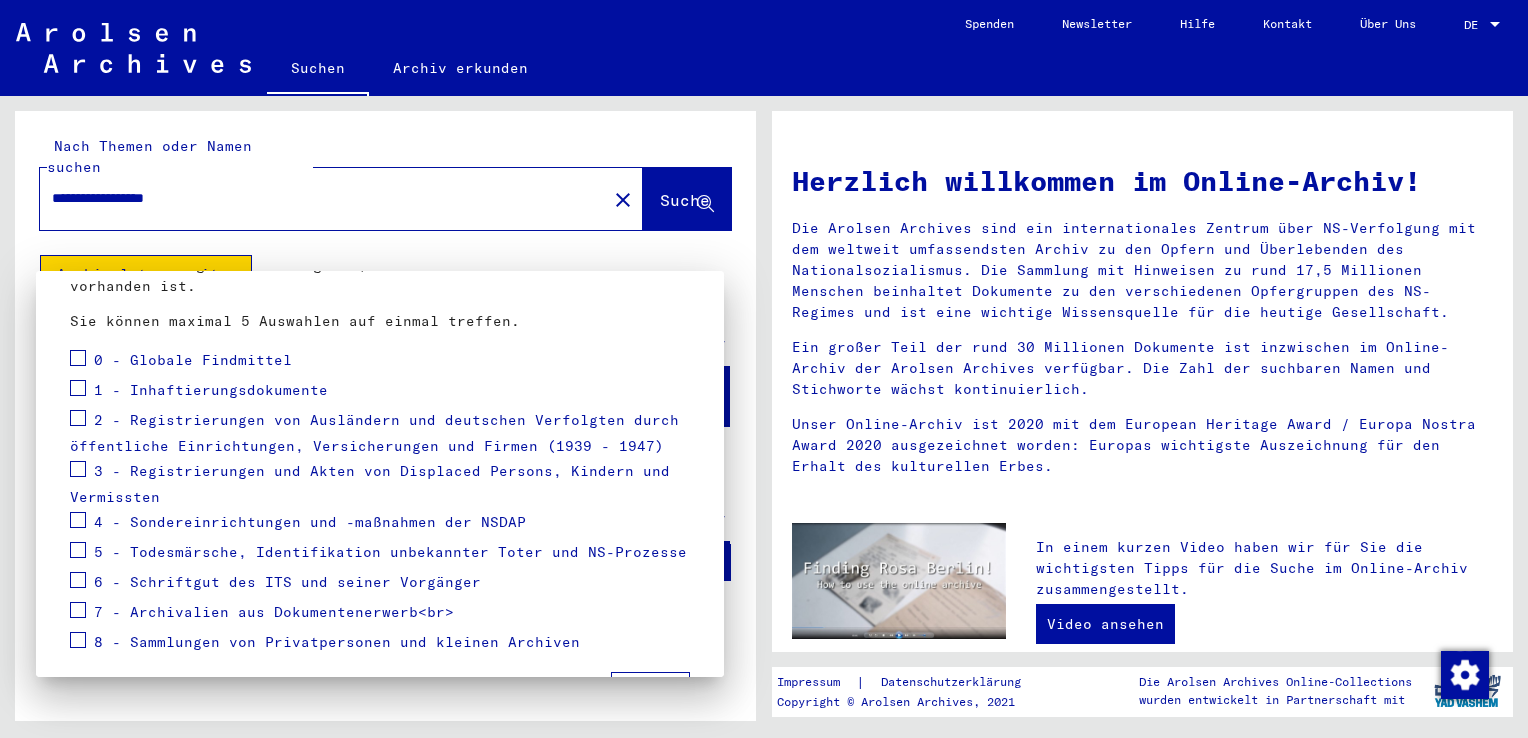 click at bounding box center (78, 469) 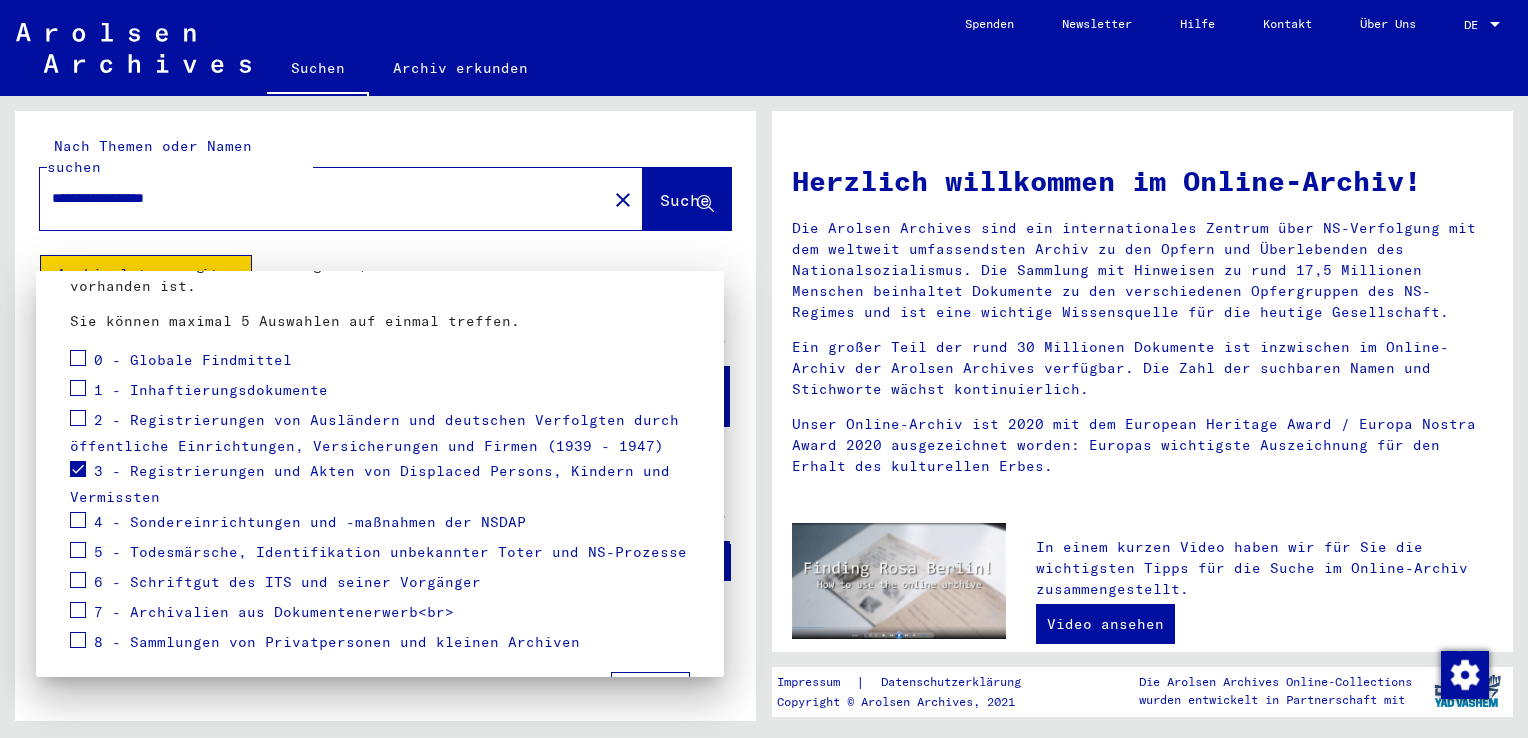 scroll, scrollTop: 265, scrollLeft: 0, axis: vertical 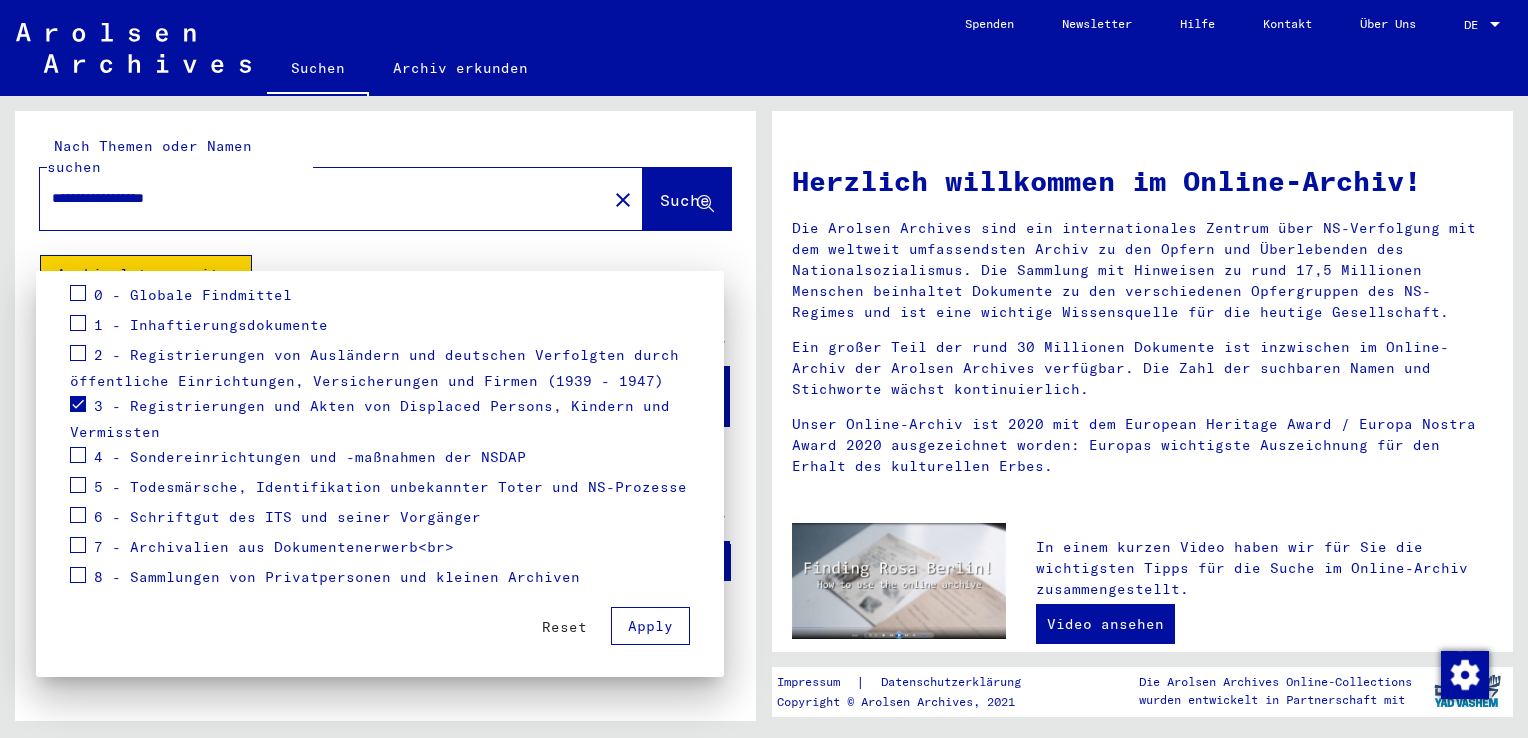 click at bounding box center [78, 485] 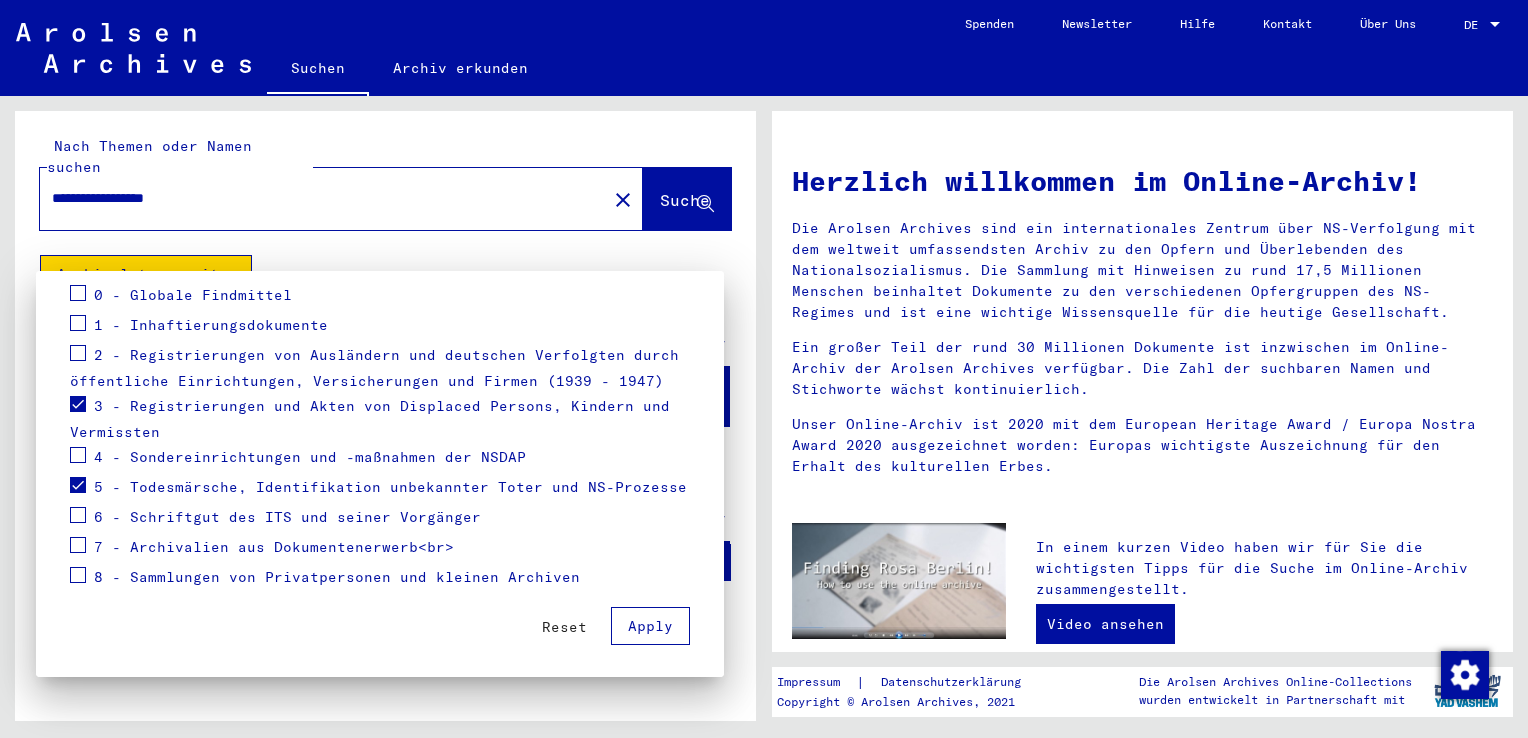 click at bounding box center [78, 515] 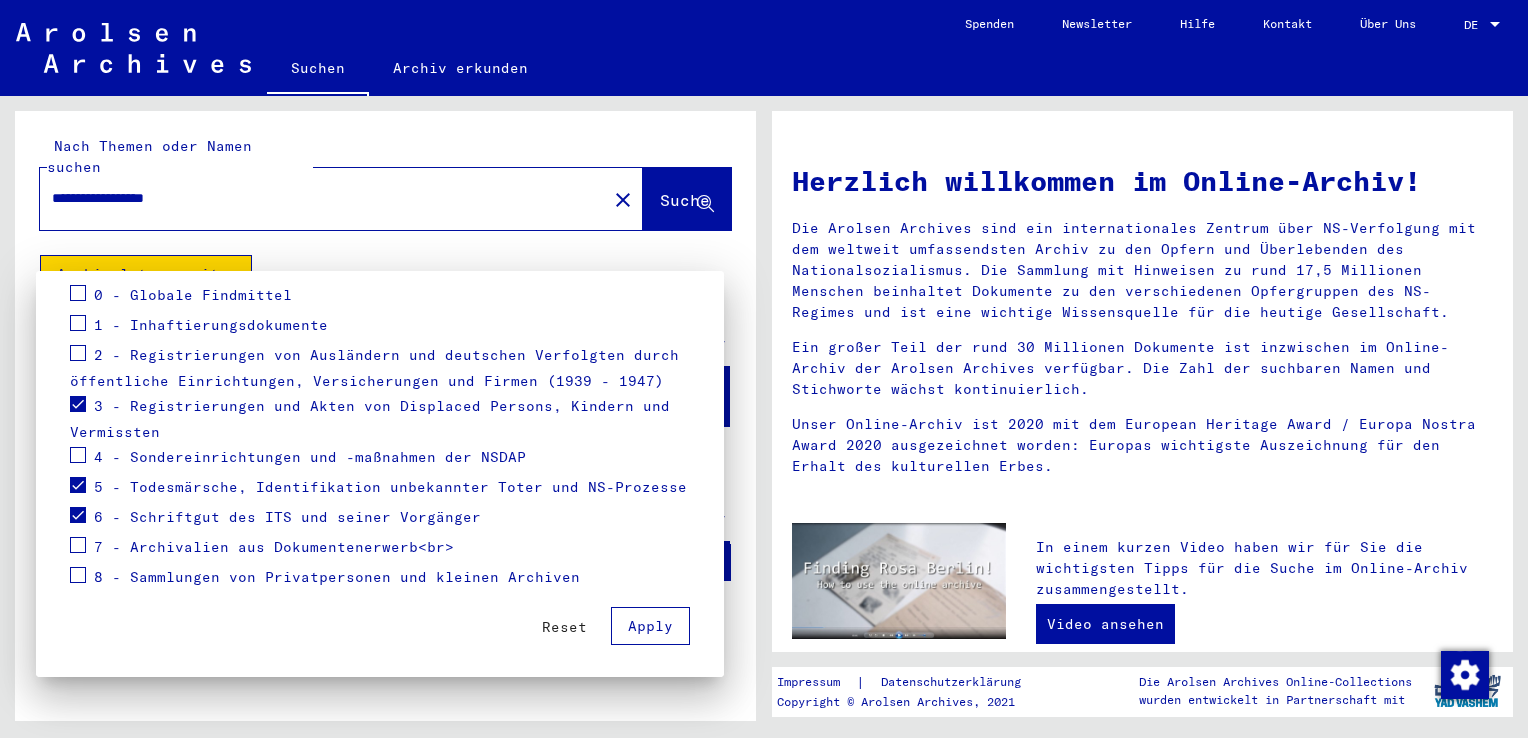 drag, startPoint x: 81, startPoint y: 538, endPoint x: 81, endPoint y: 550, distance: 12 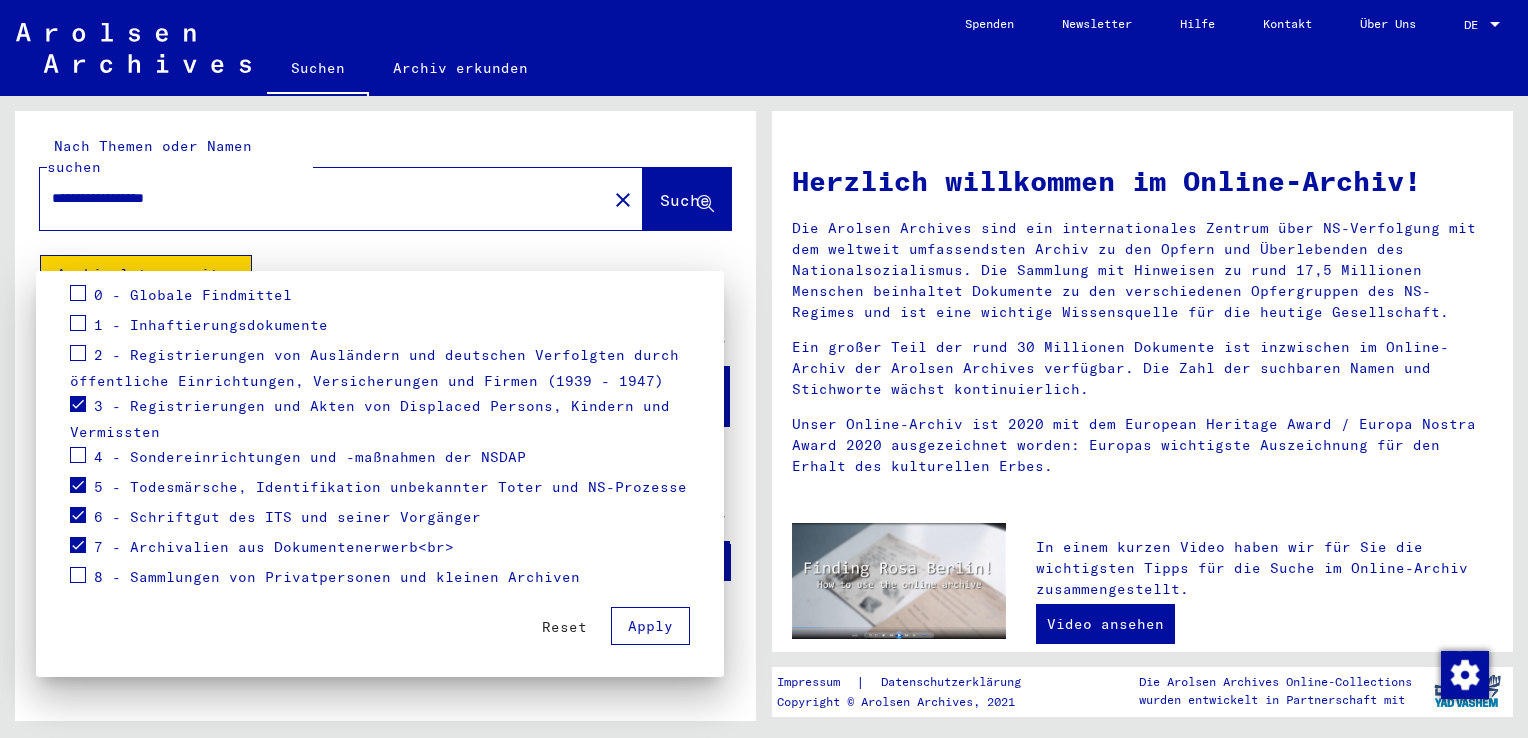 click at bounding box center (78, 575) 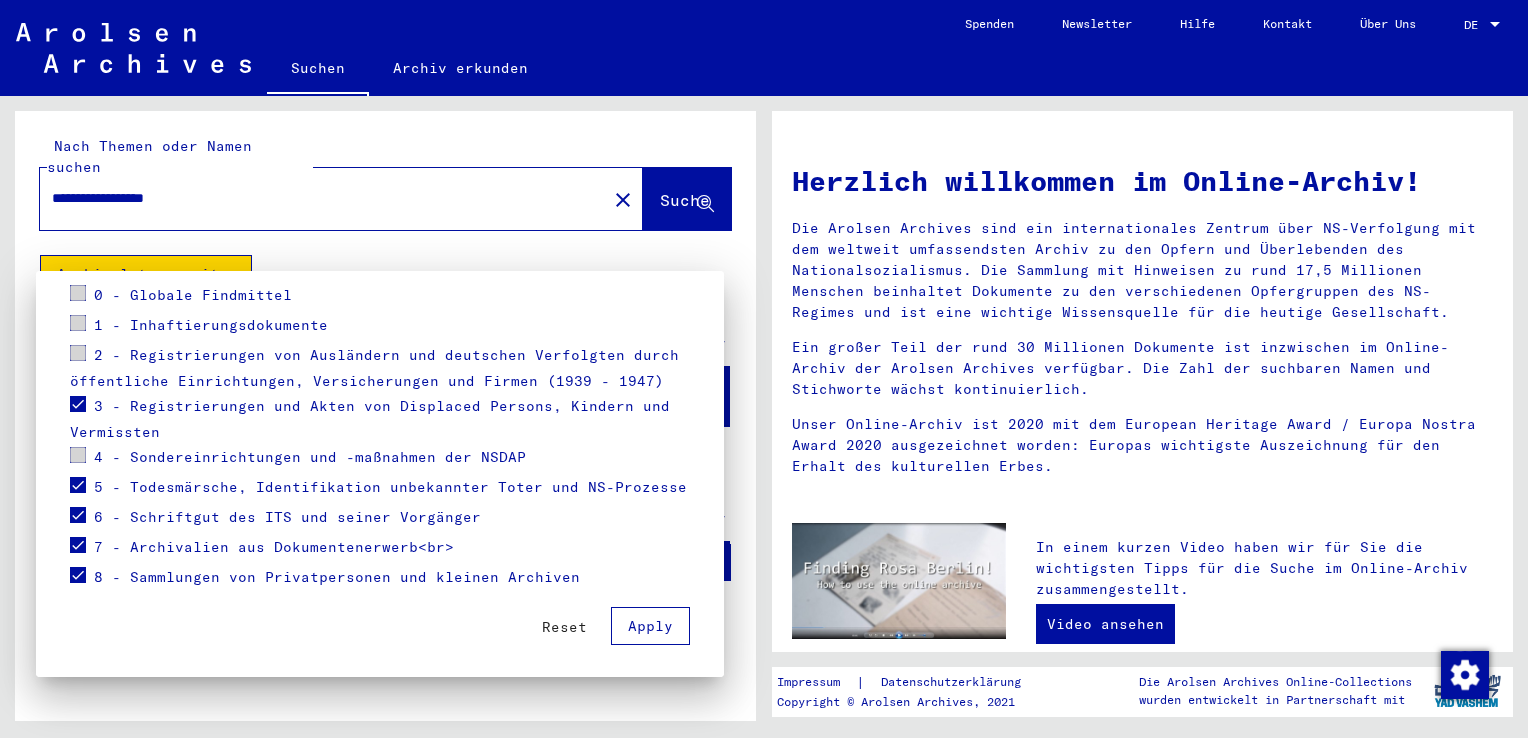 click on "Apply" at bounding box center (650, 626) 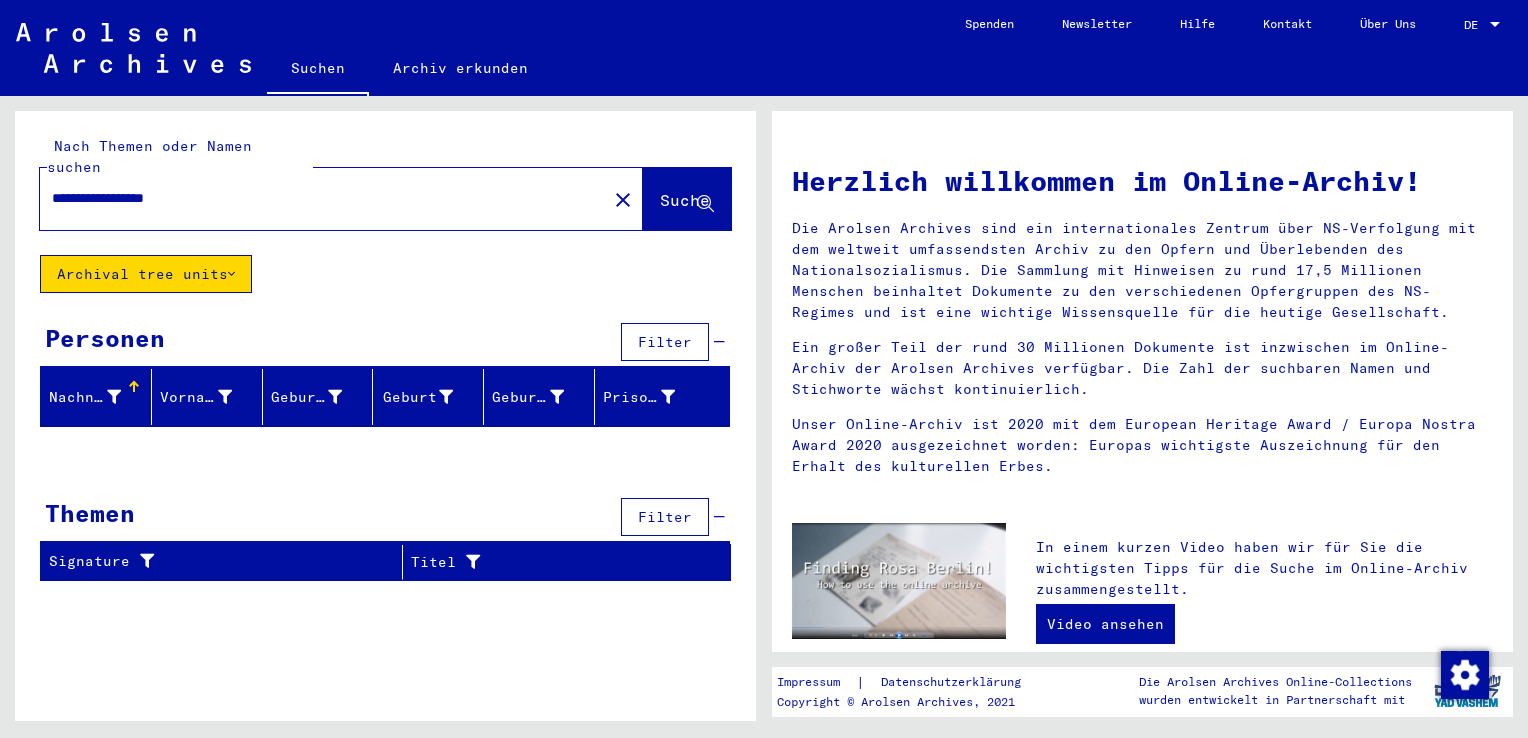 click at bounding box center (719, 342) 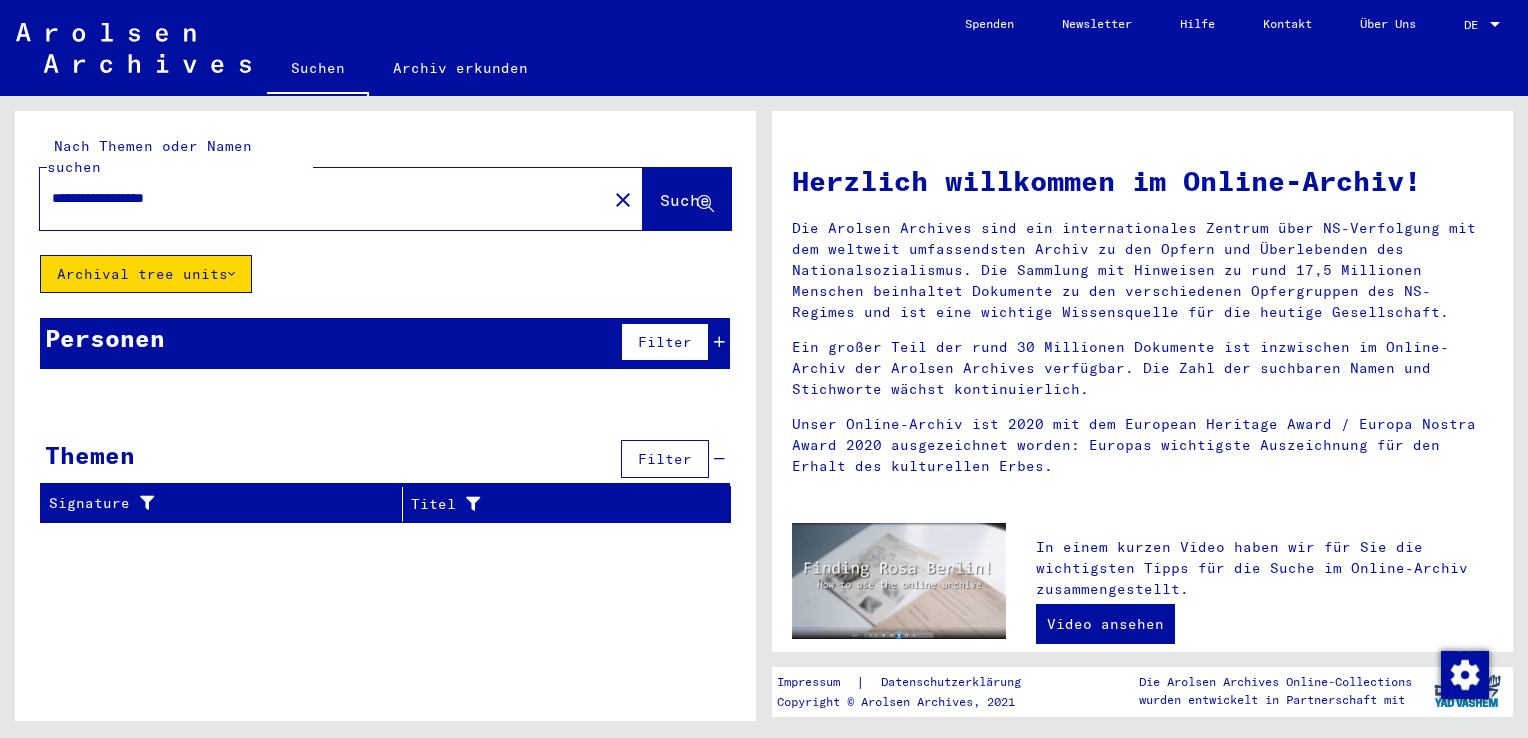 click at bounding box center (719, 342) 